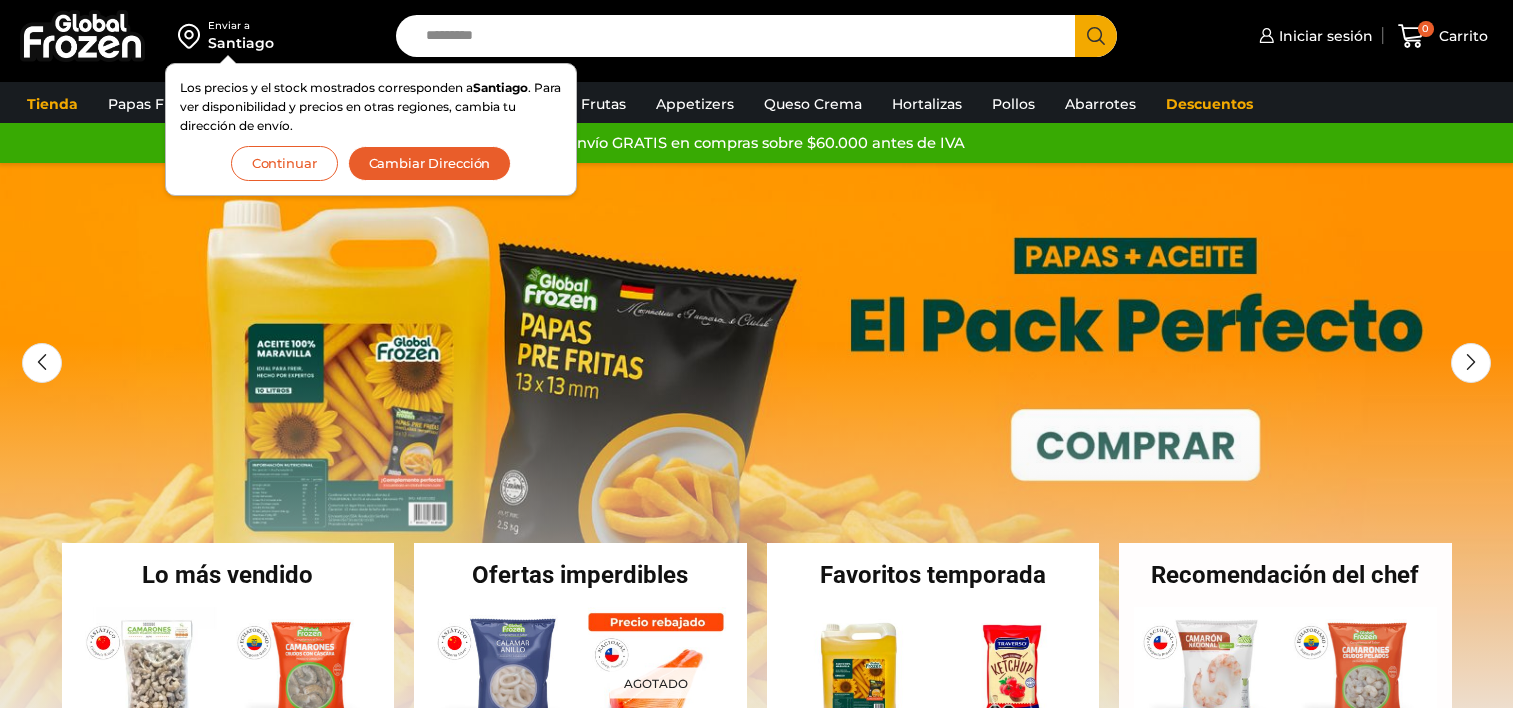 scroll, scrollTop: 0, scrollLeft: 0, axis: both 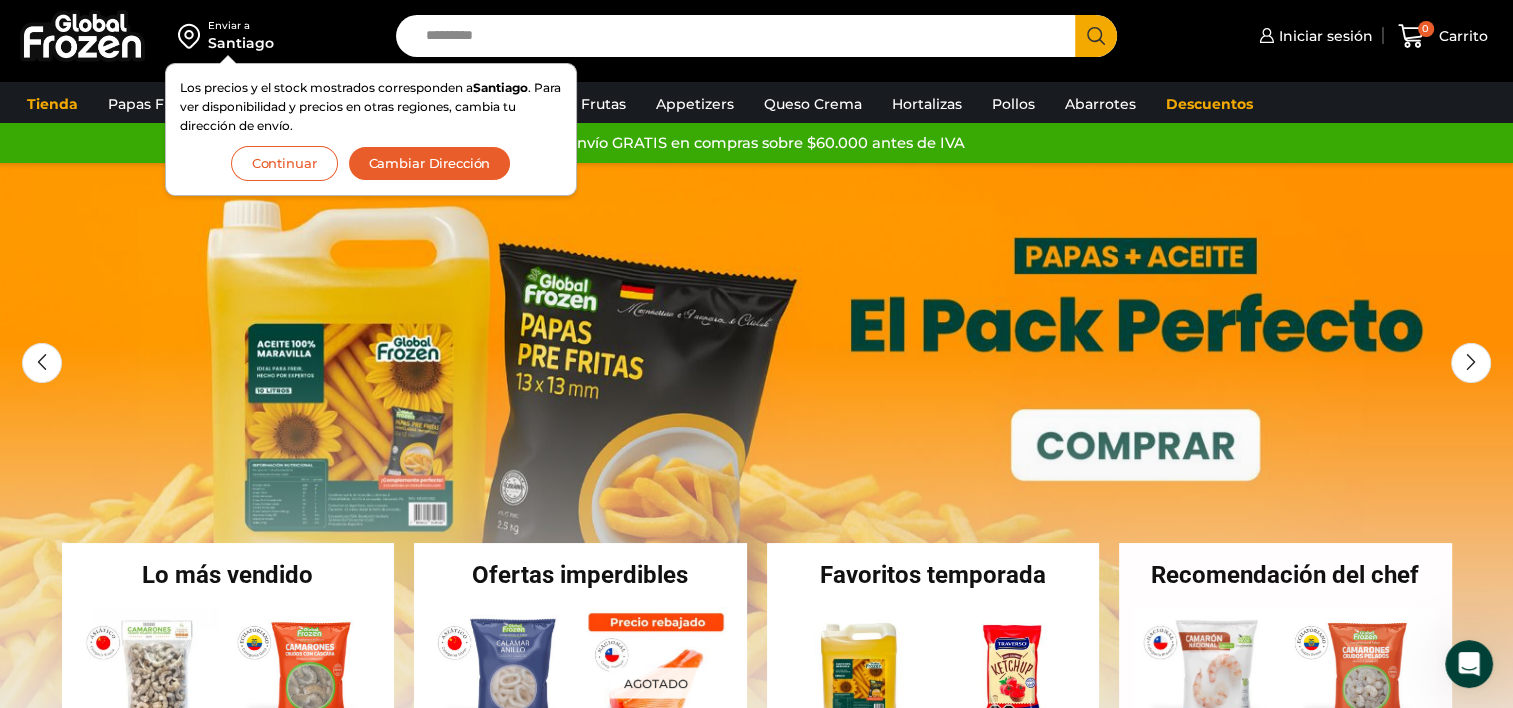 click on "Continuar" at bounding box center [284, 163] 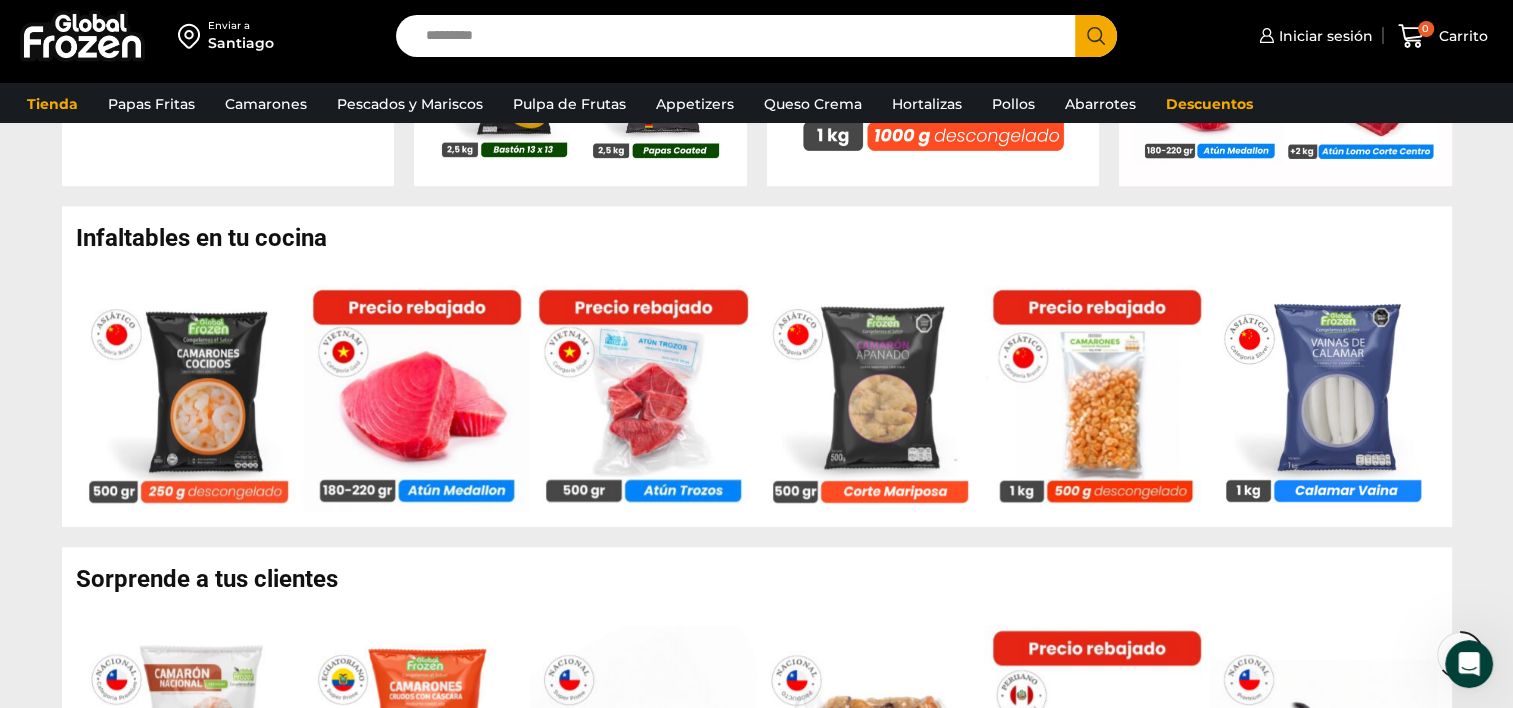 scroll, scrollTop: 1124, scrollLeft: 0, axis: vertical 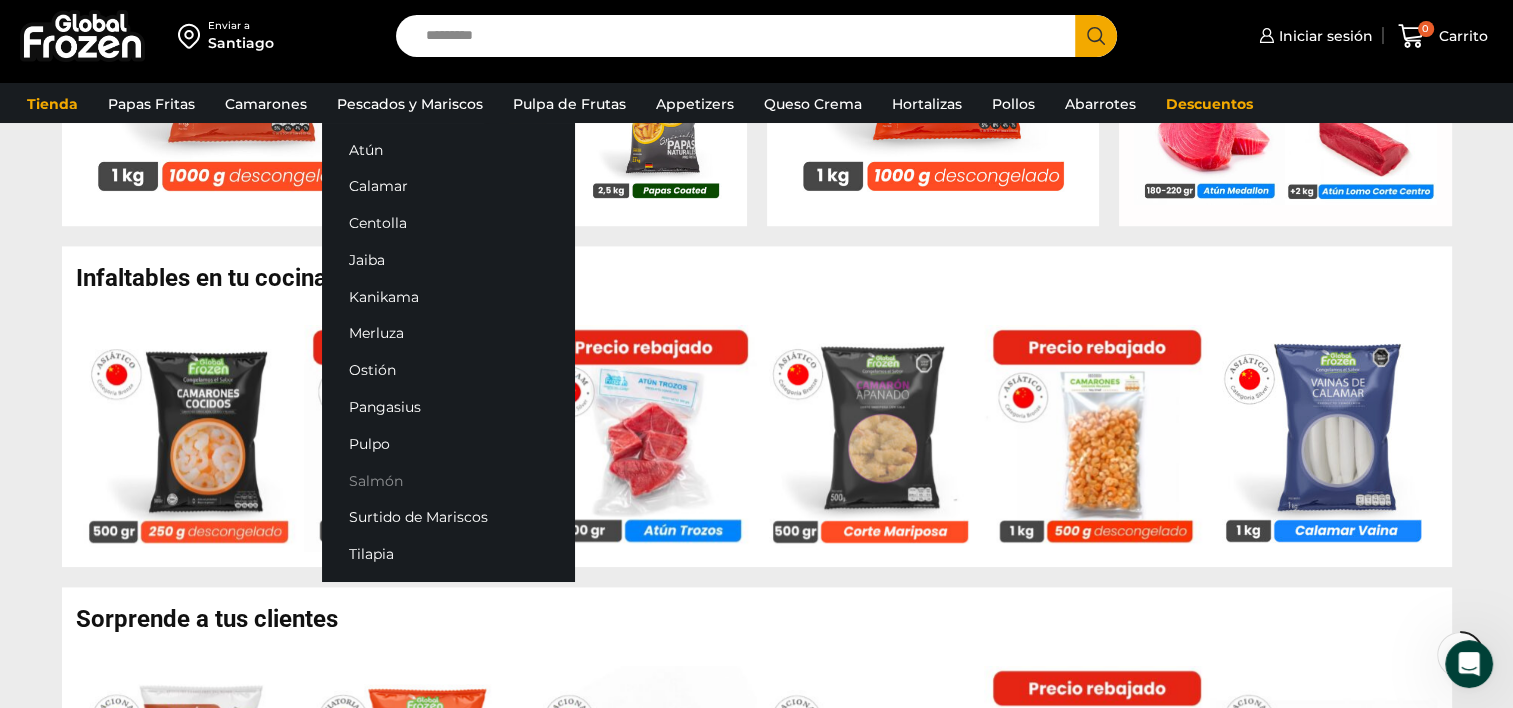 click on "Salmón" at bounding box center [448, 480] 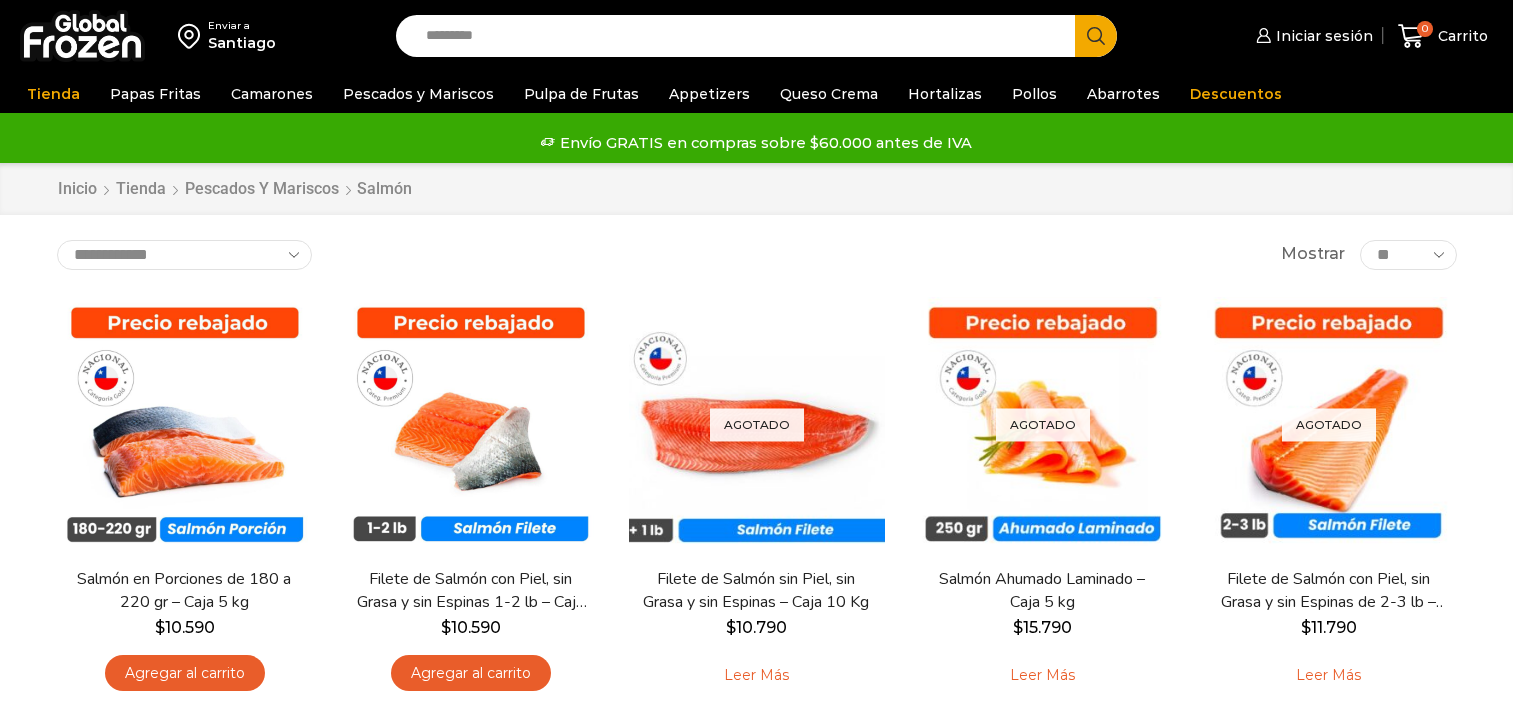 scroll, scrollTop: 0, scrollLeft: 0, axis: both 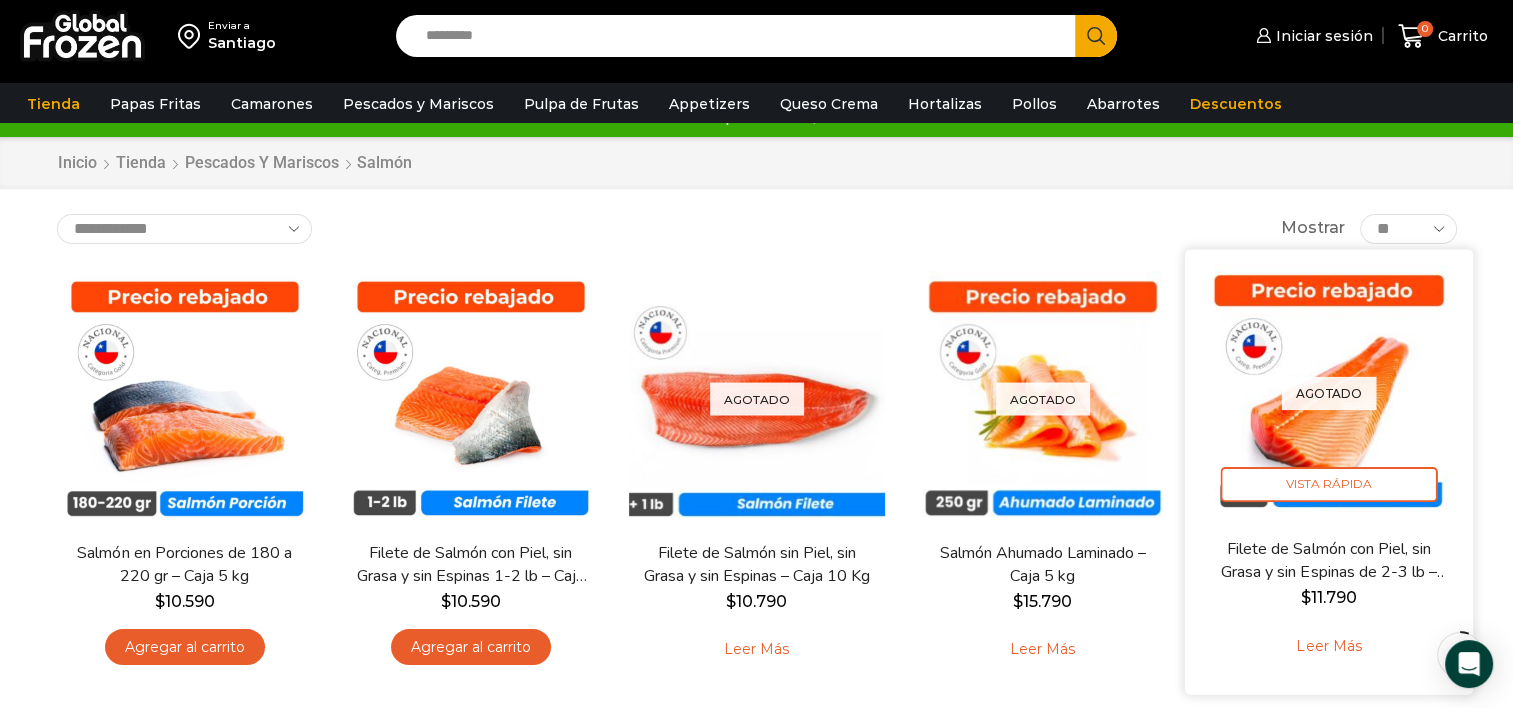 click at bounding box center (1329, 393) 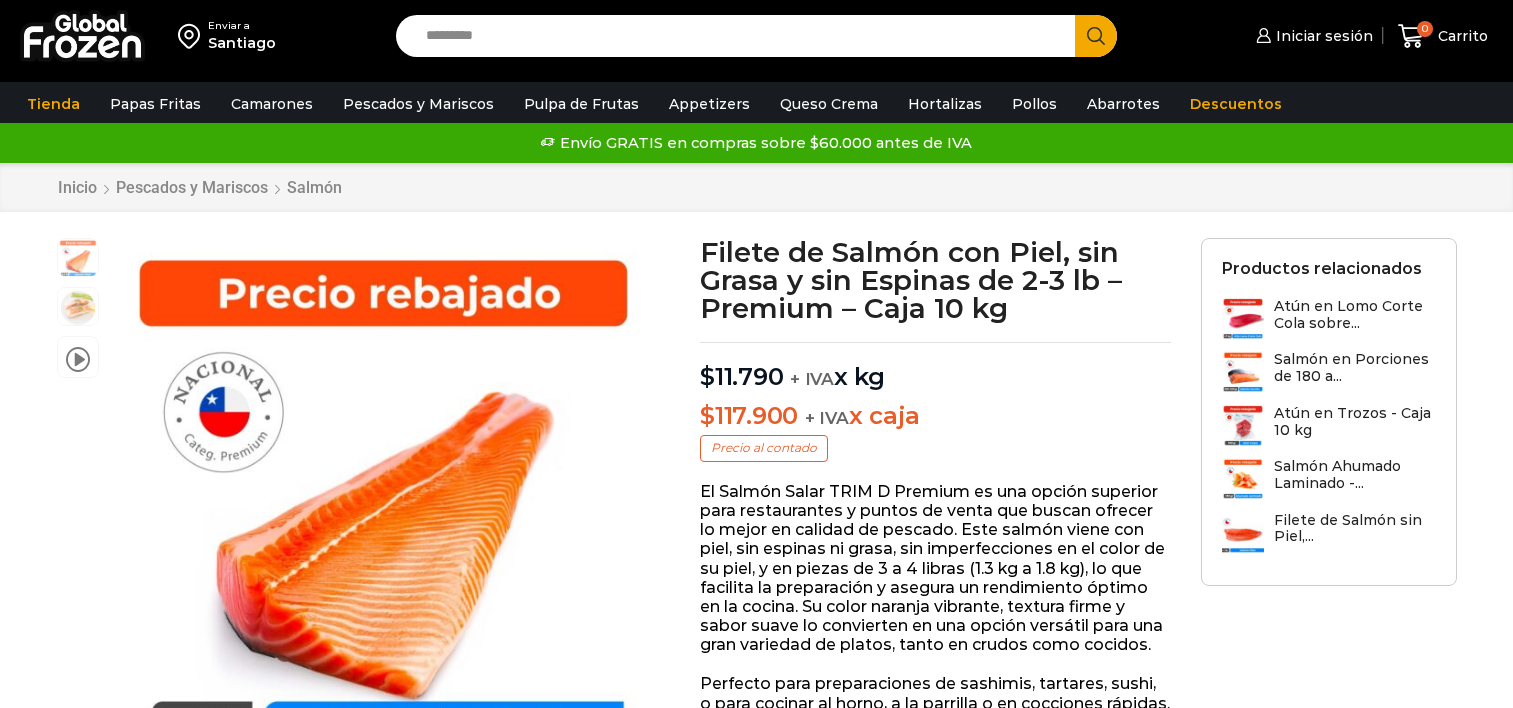 scroll, scrollTop: 0, scrollLeft: 0, axis: both 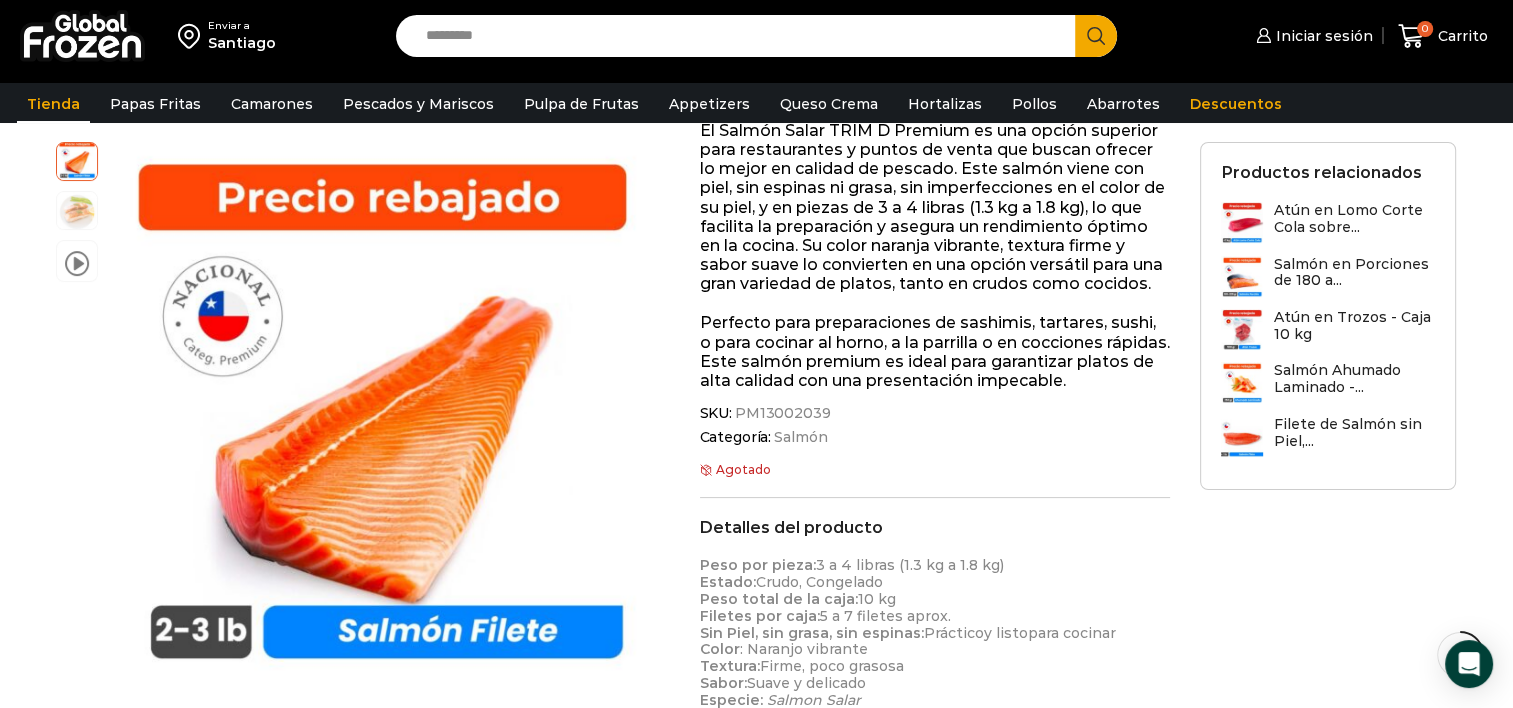 click on "Tienda" at bounding box center [53, 104] 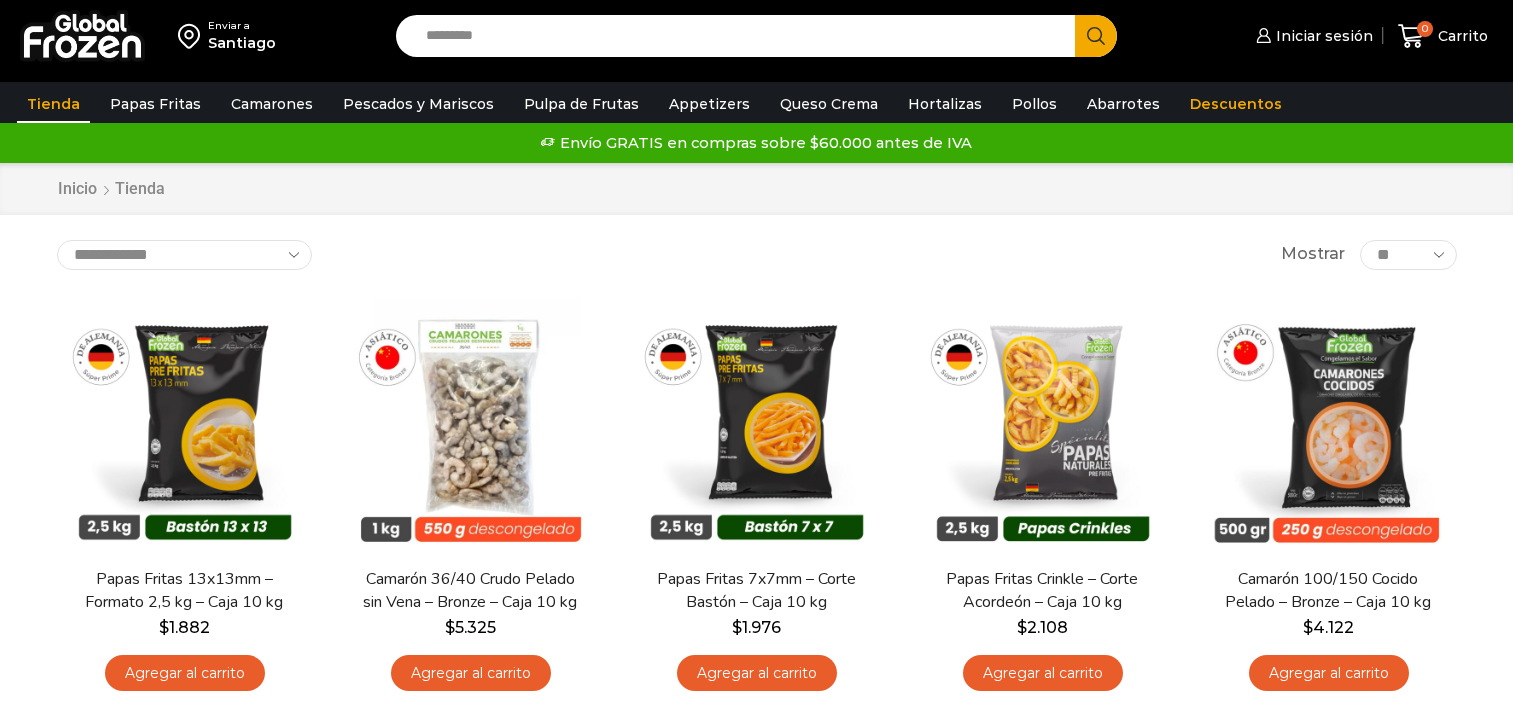 scroll, scrollTop: 0, scrollLeft: 0, axis: both 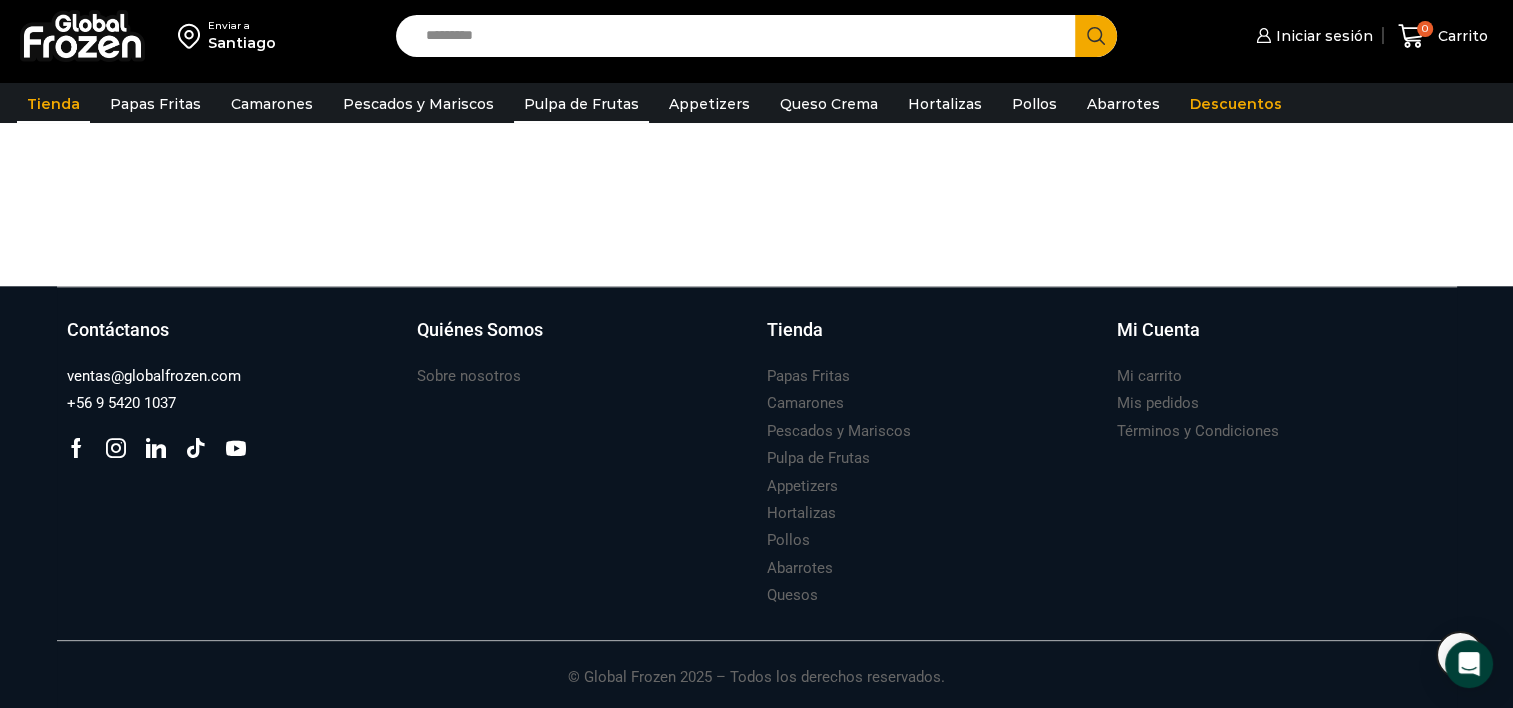click on "Pulpa de Frutas" at bounding box center [581, 104] 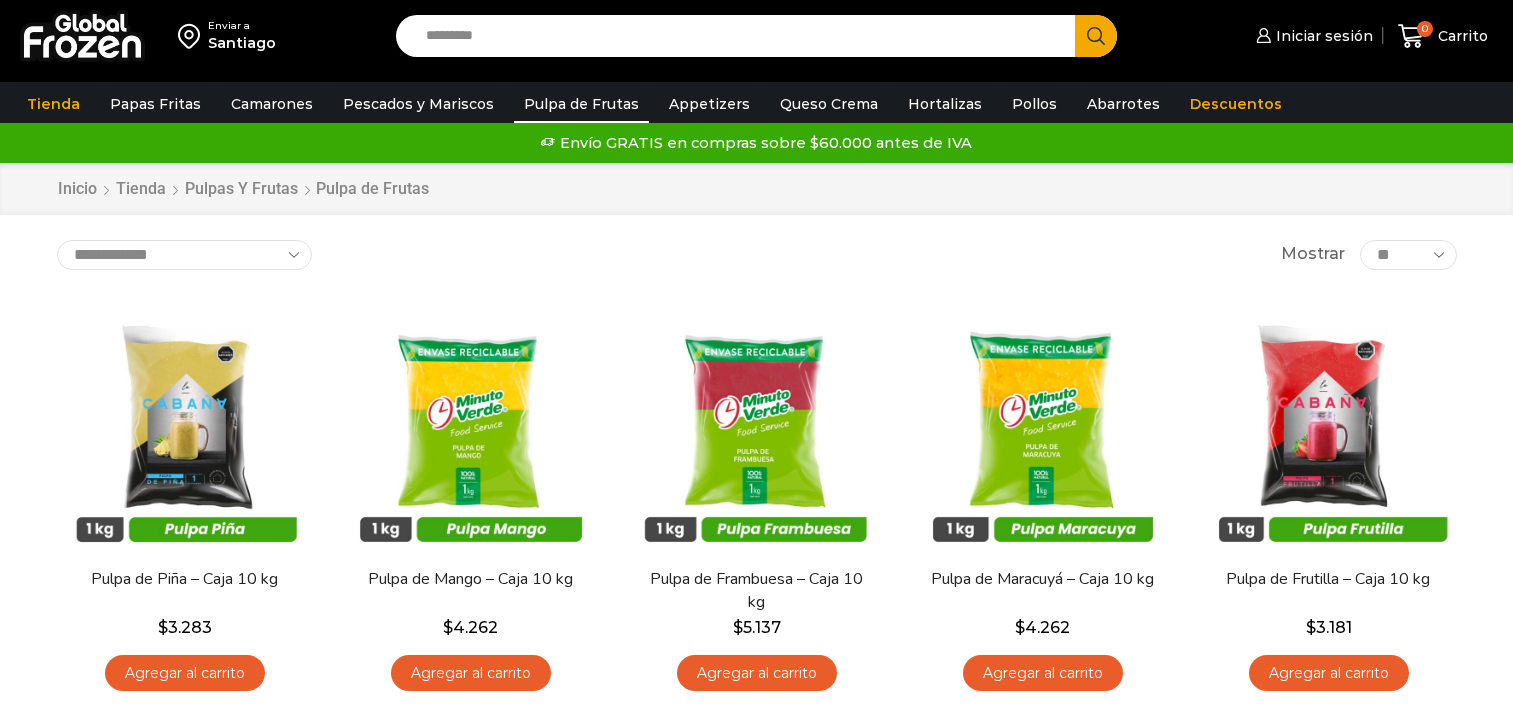 scroll, scrollTop: 0, scrollLeft: 0, axis: both 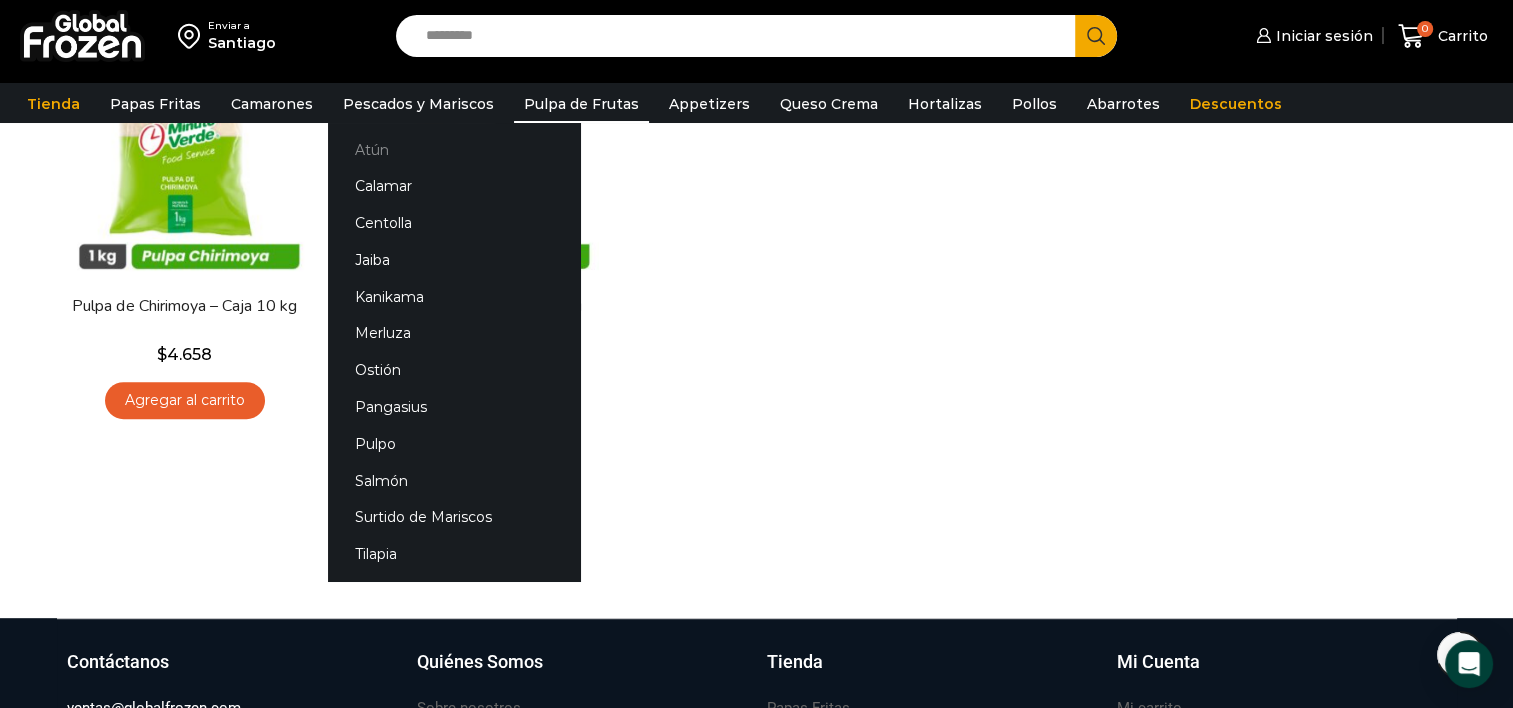 click on "Atún" at bounding box center (454, 149) 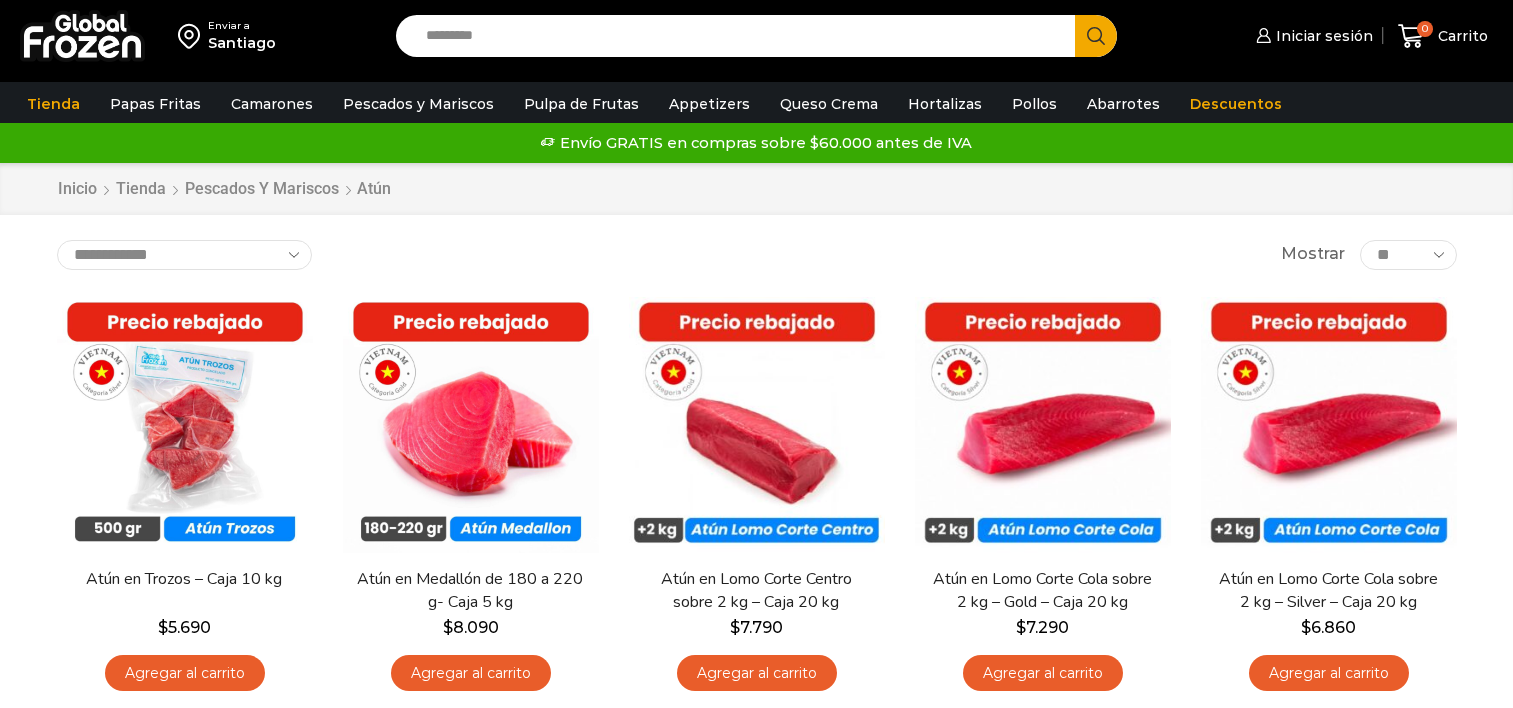 scroll, scrollTop: 0, scrollLeft: 0, axis: both 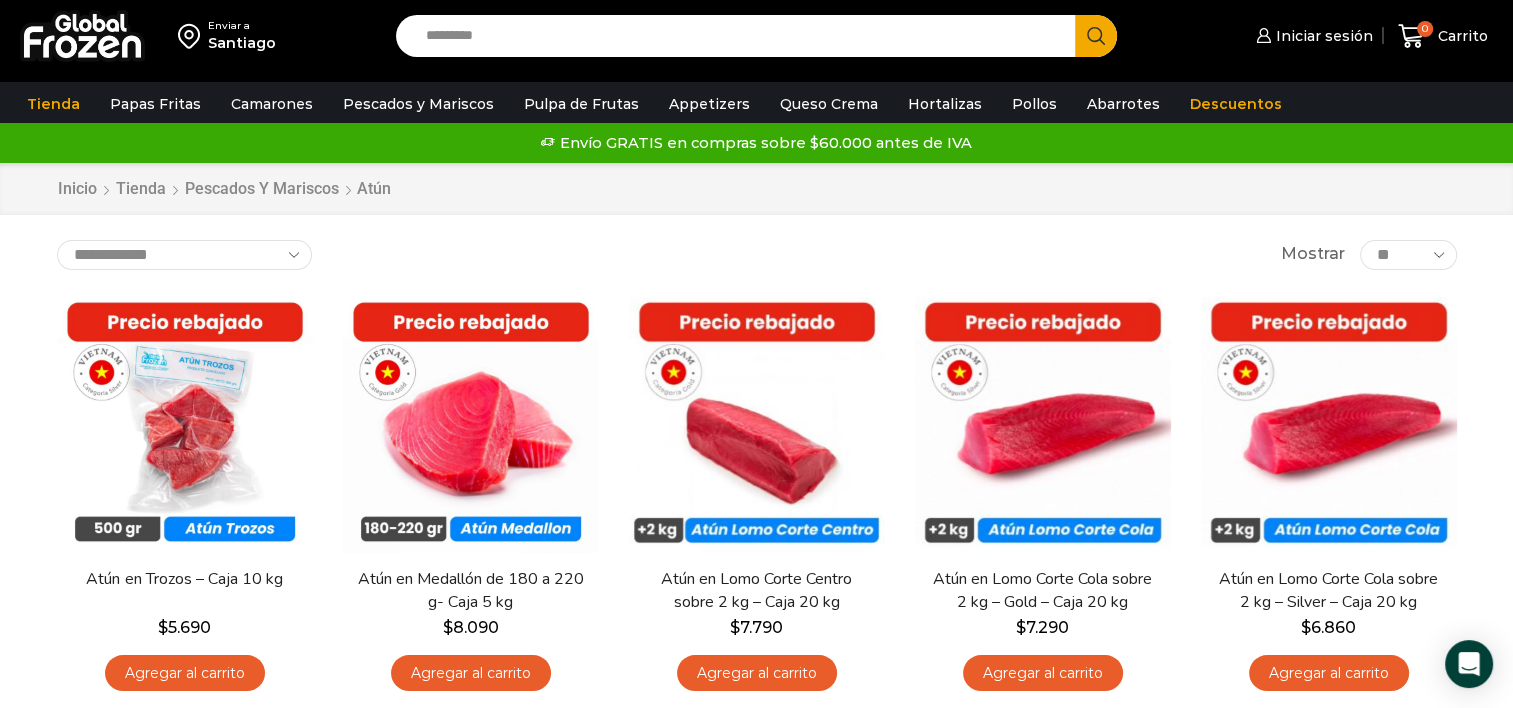 drag, startPoint x: 1507, startPoint y: 80, endPoint x: 1487, endPoint y: 243, distance: 164.22241 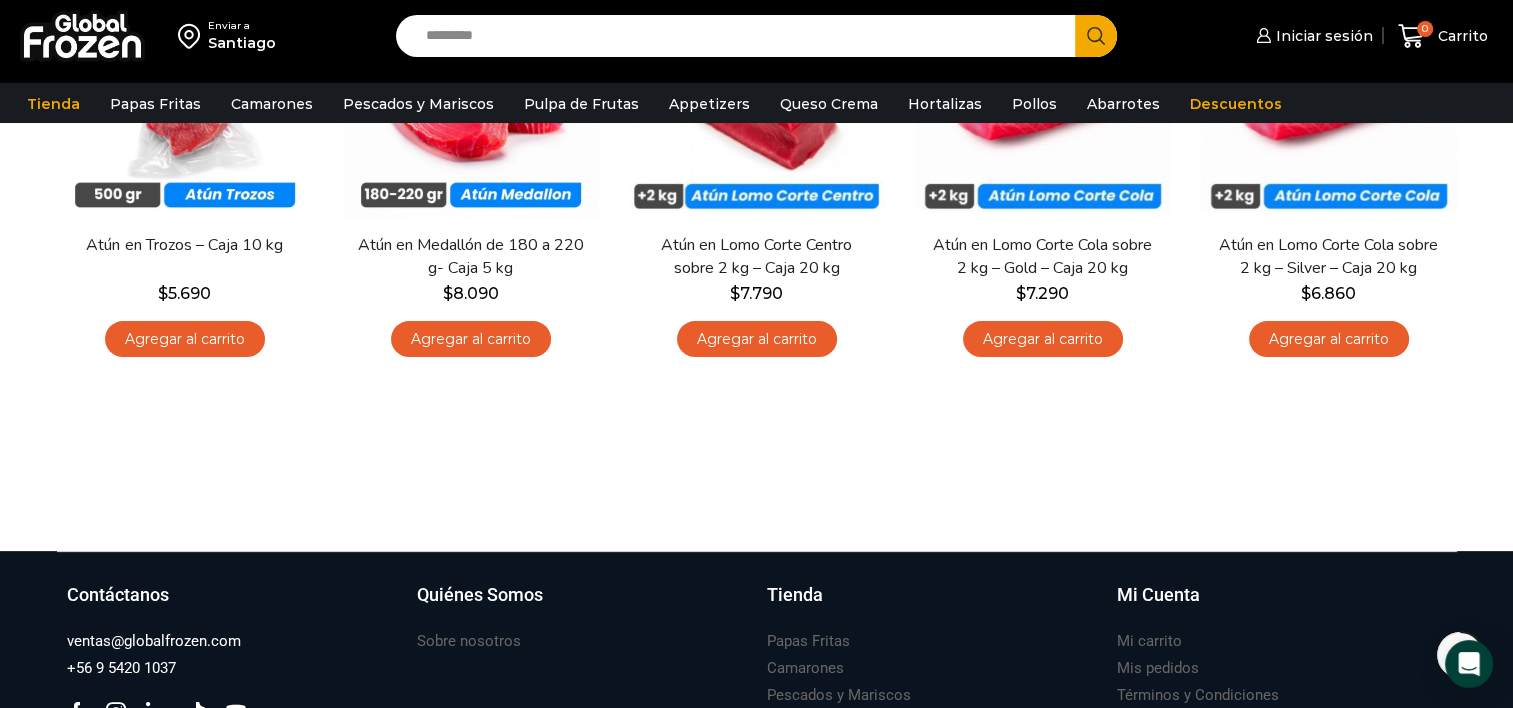 scroll, scrollTop: 608, scrollLeft: 0, axis: vertical 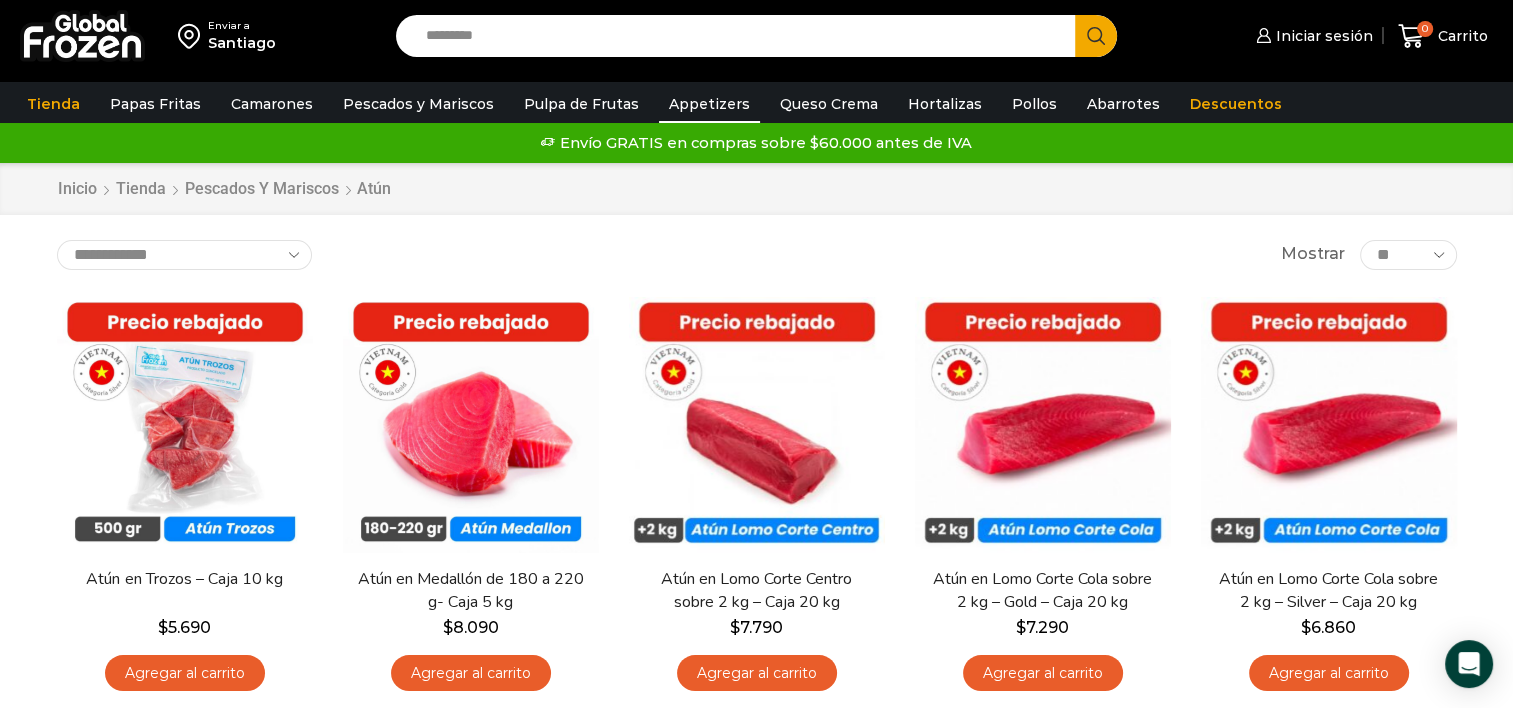 click on "Appetizers" at bounding box center (709, 104) 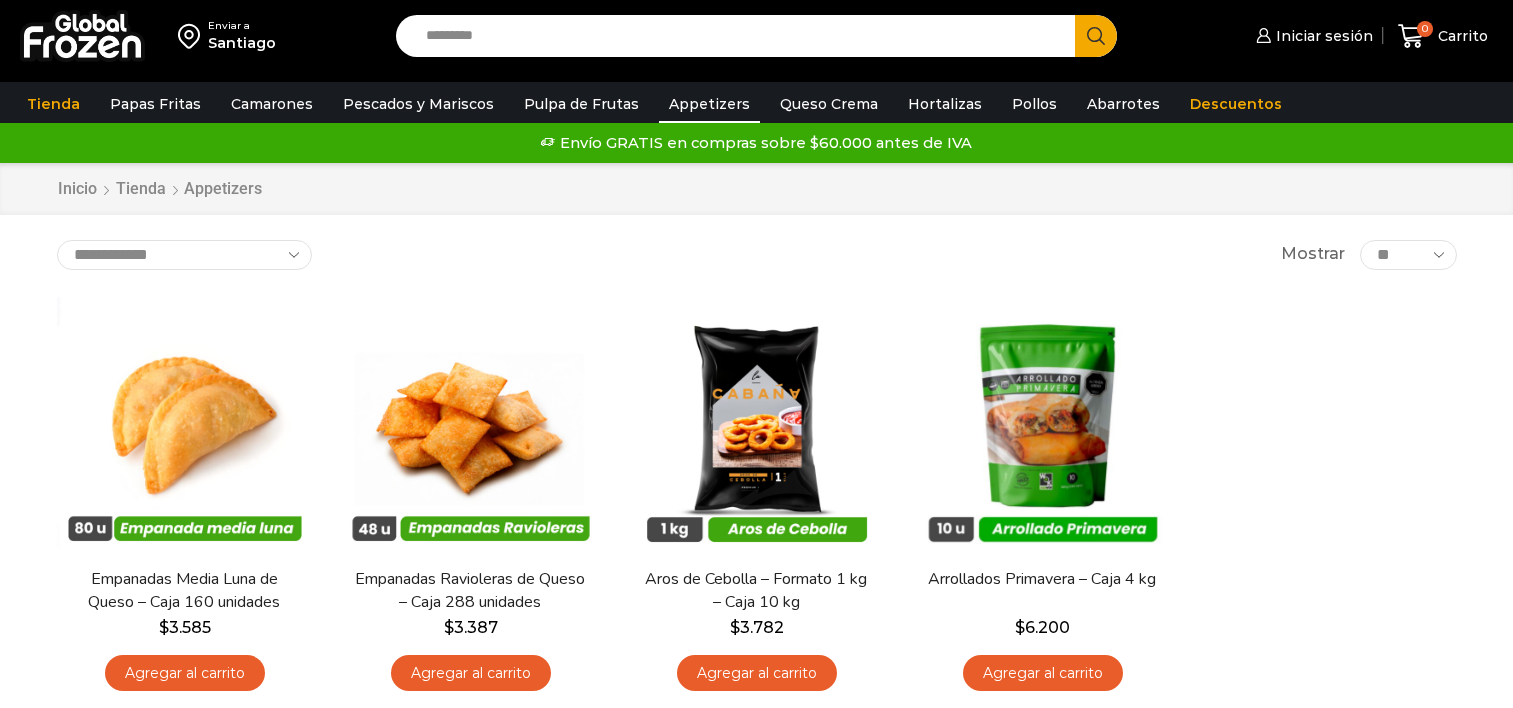 scroll, scrollTop: 0, scrollLeft: 0, axis: both 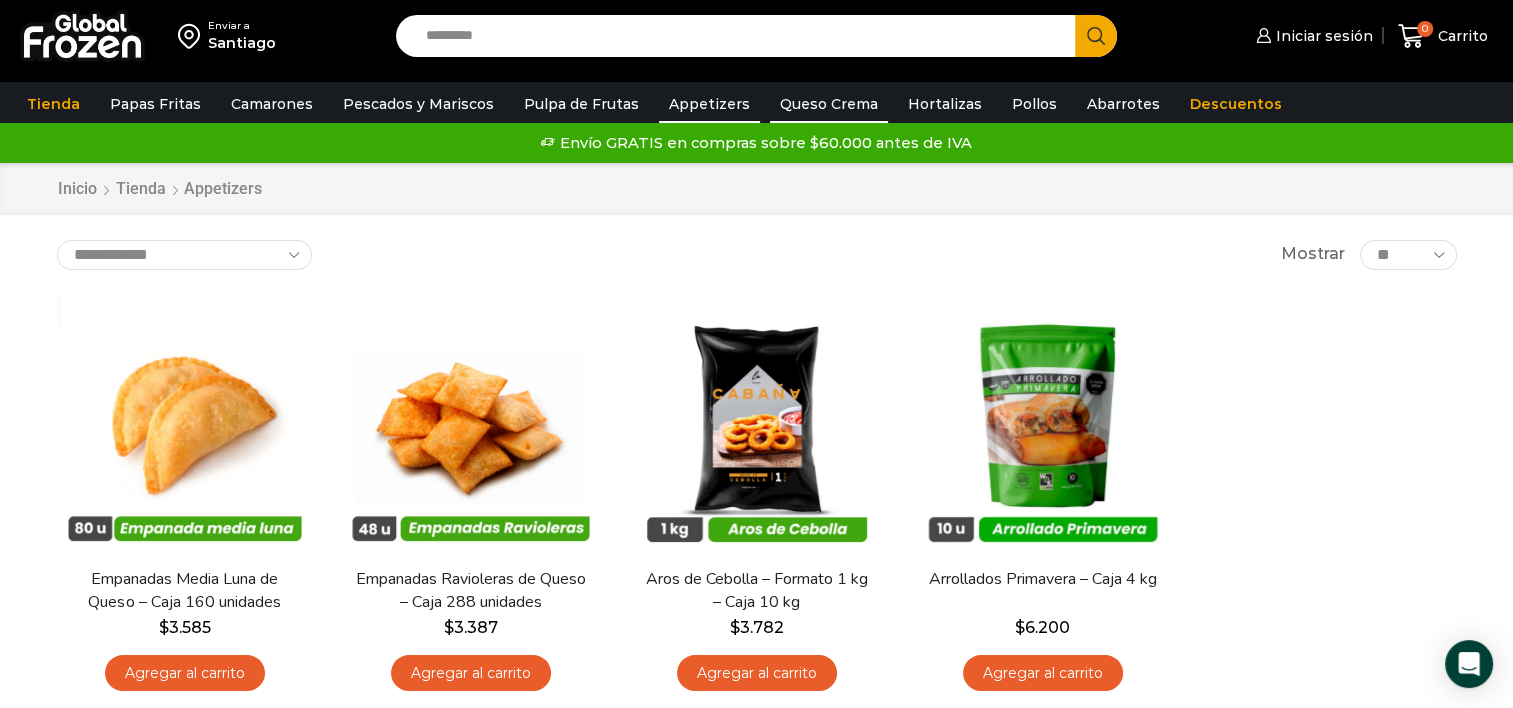 click on "Queso Crema" at bounding box center (829, 104) 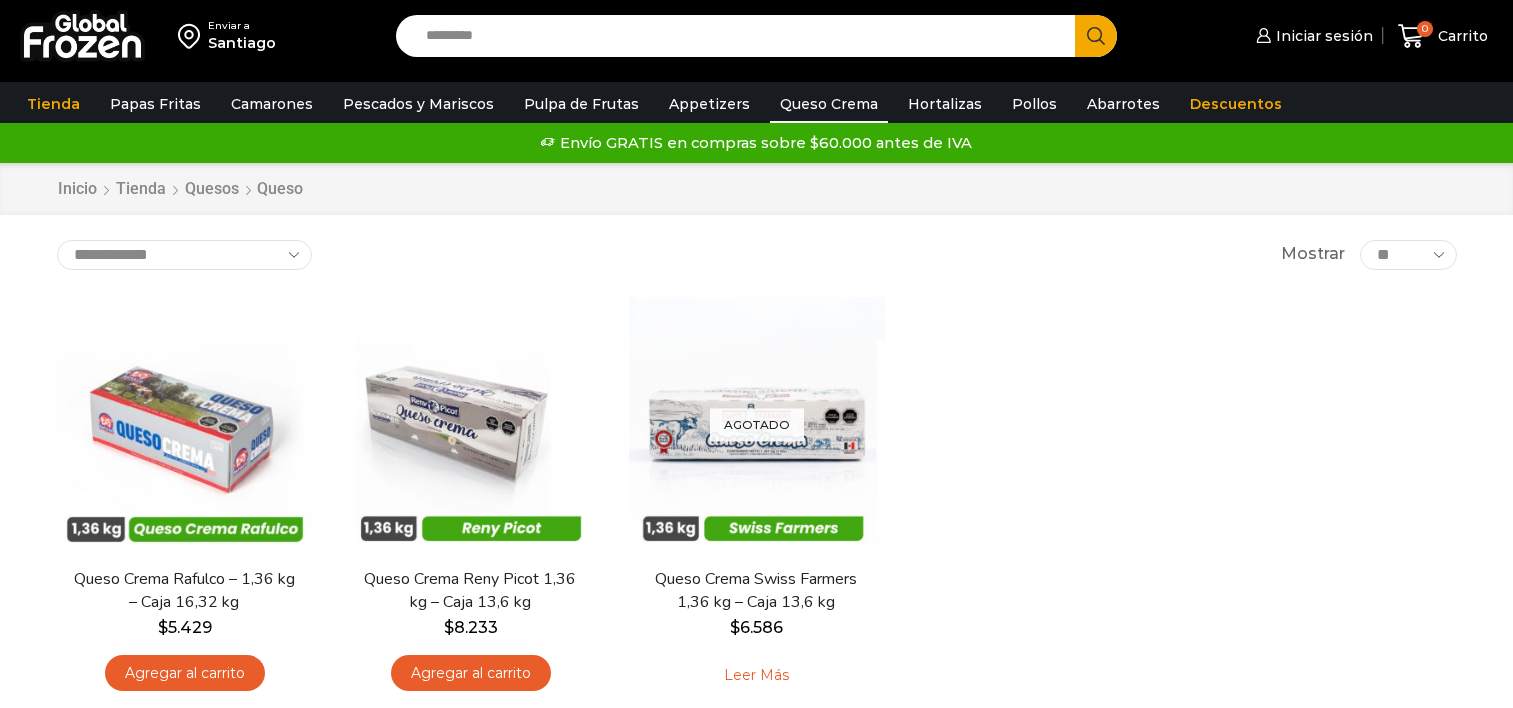 scroll, scrollTop: 0, scrollLeft: 0, axis: both 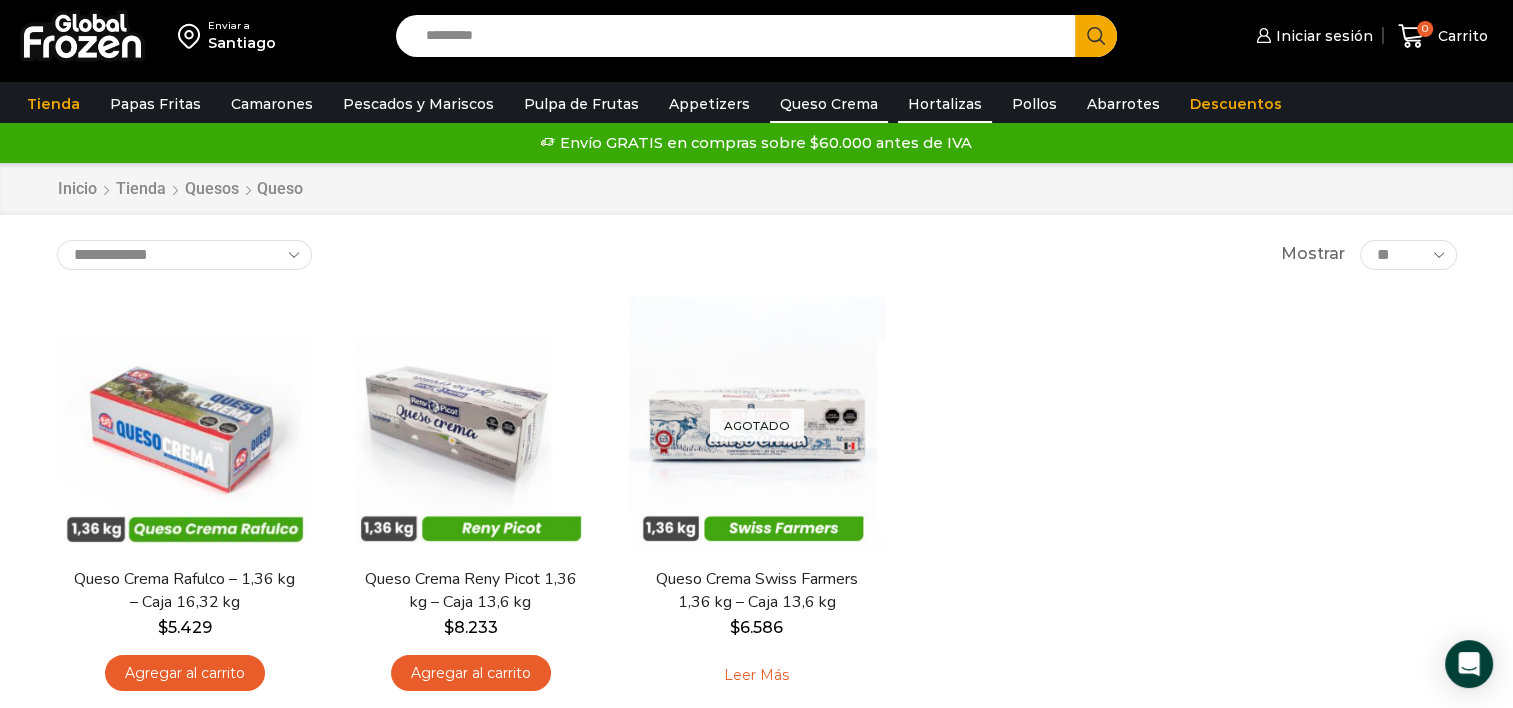 click on "Hortalizas" at bounding box center (945, 104) 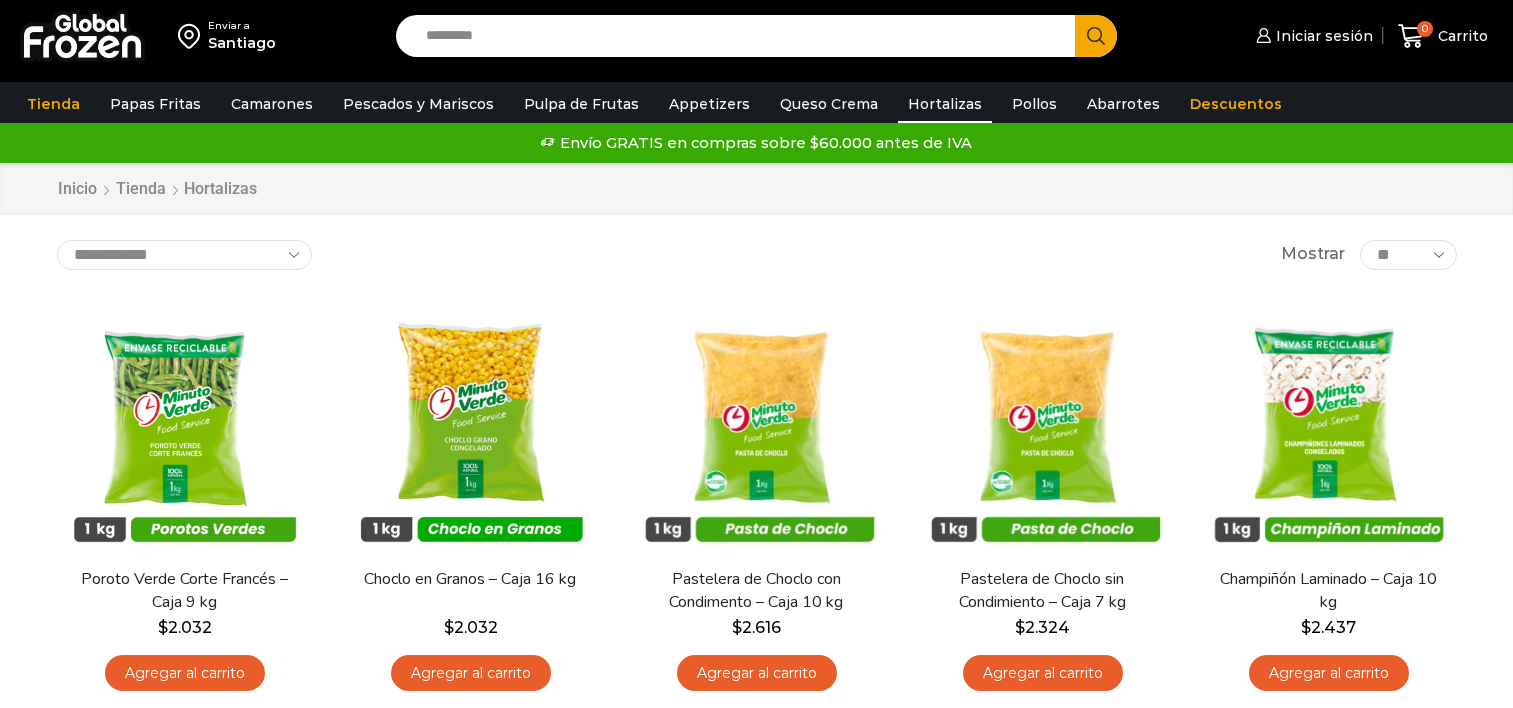 scroll, scrollTop: 0, scrollLeft: 0, axis: both 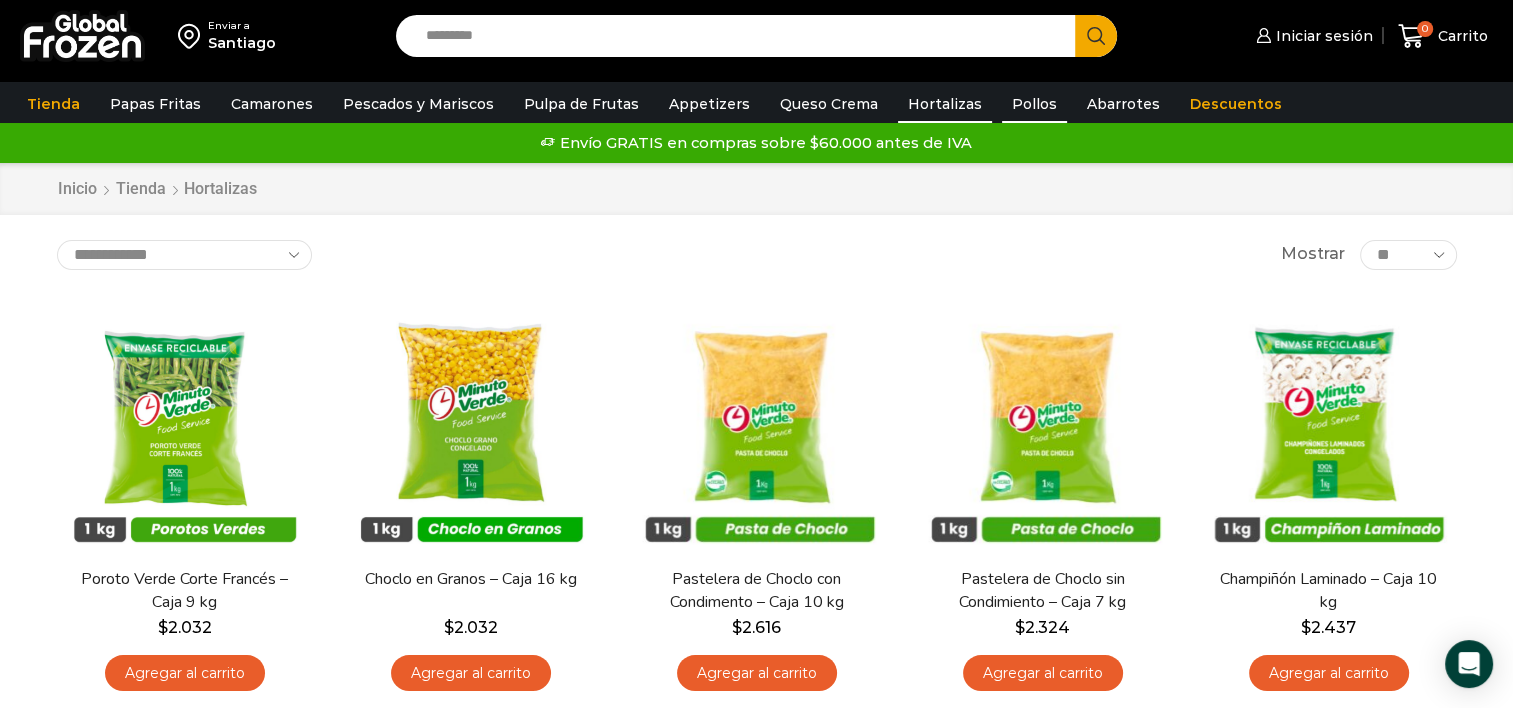click on "Pollos" at bounding box center (1034, 104) 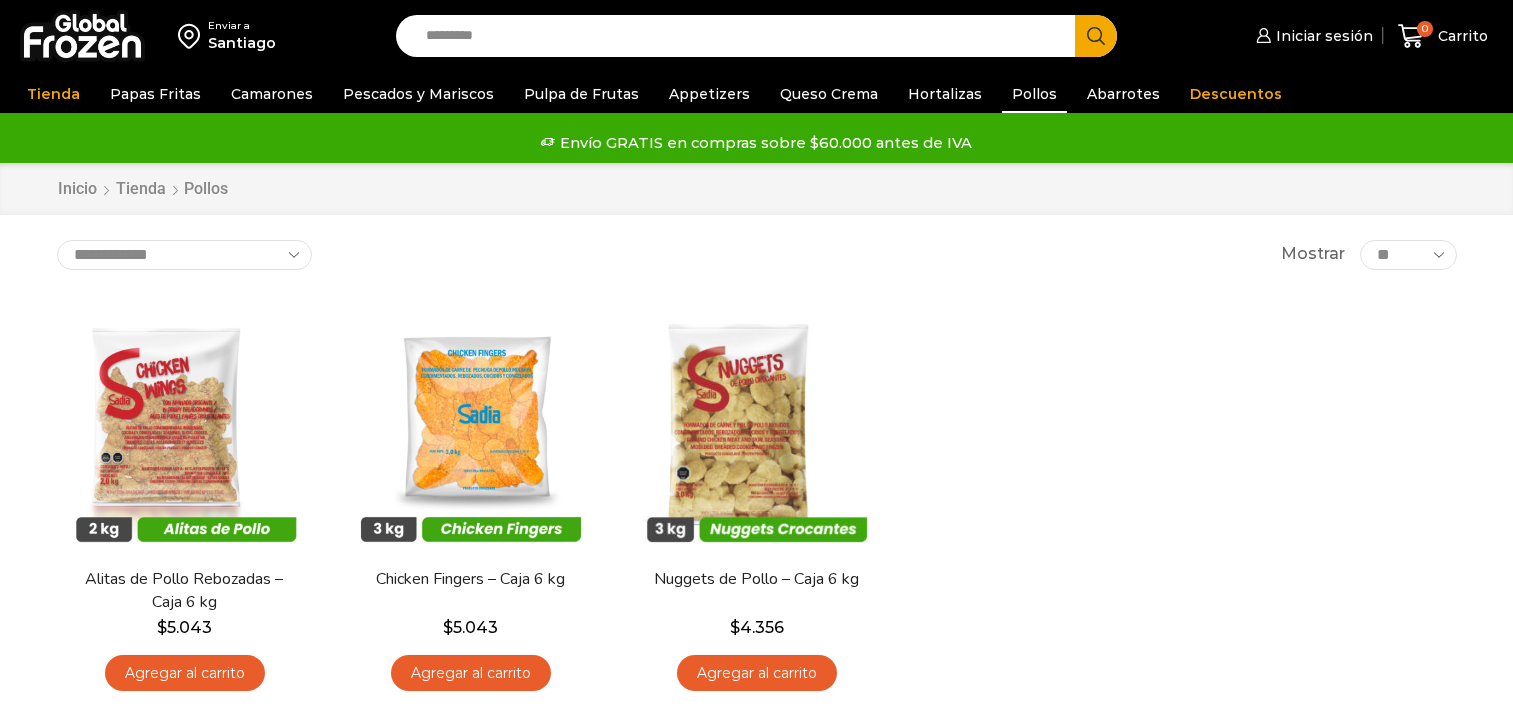 scroll, scrollTop: 0, scrollLeft: 0, axis: both 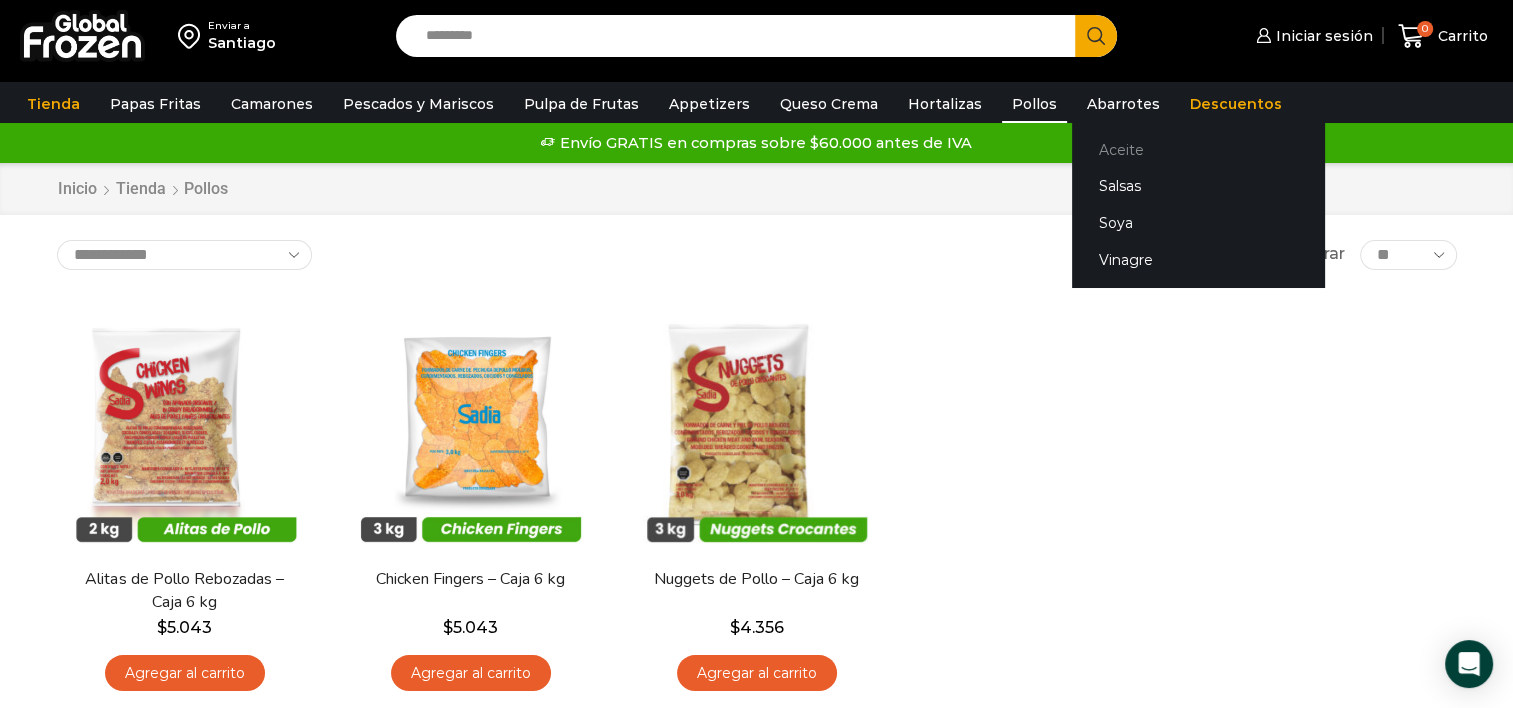 click on "Aceite" at bounding box center [1198, 149] 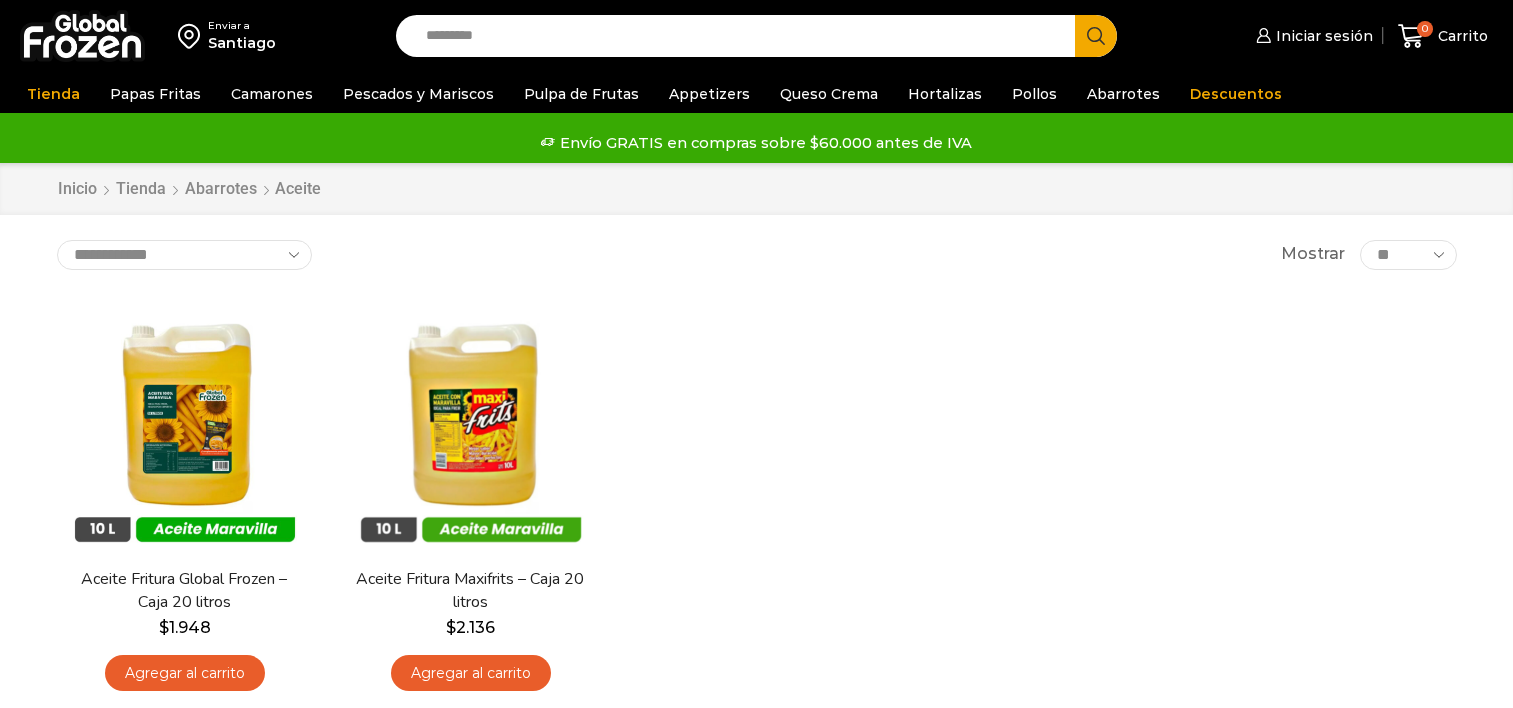 scroll, scrollTop: 0, scrollLeft: 0, axis: both 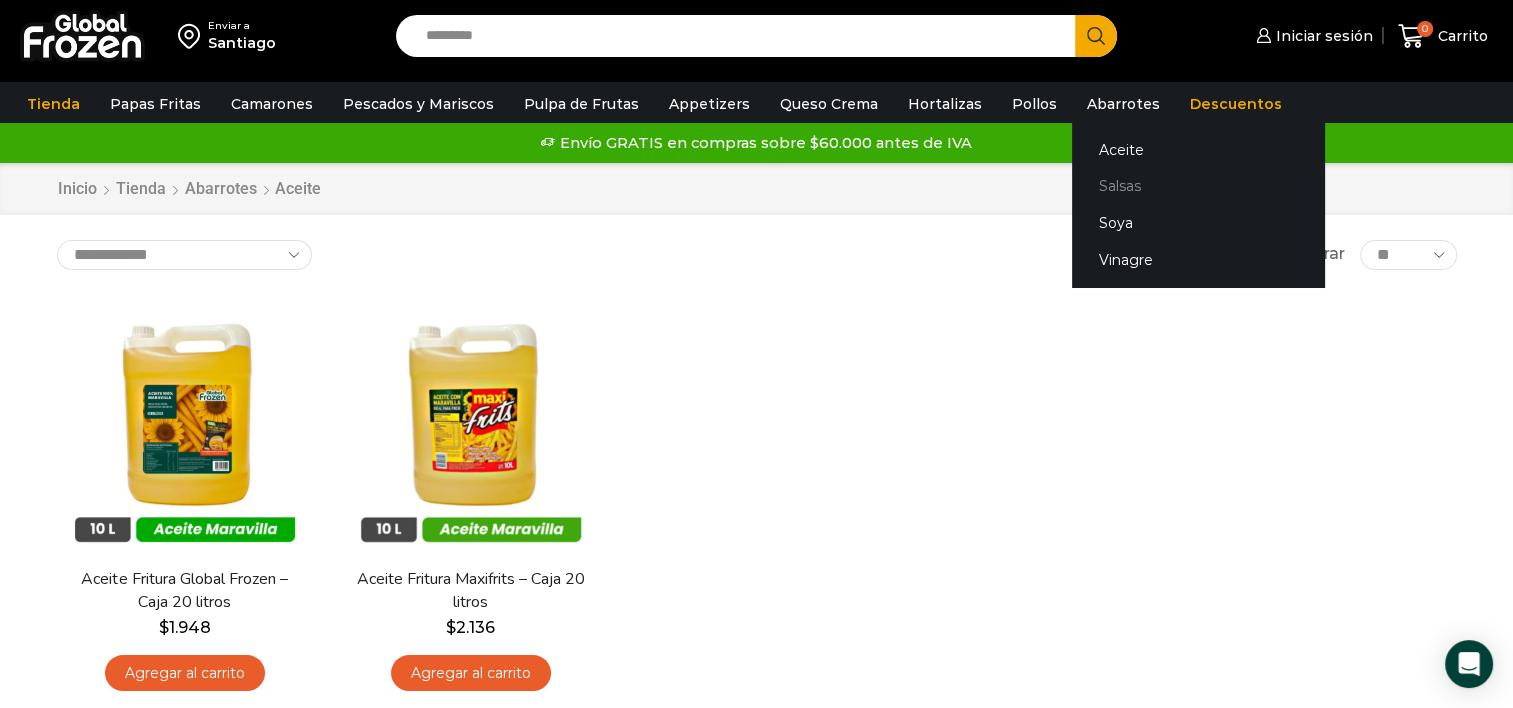 click on "Salsas" at bounding box center (1198, 186) 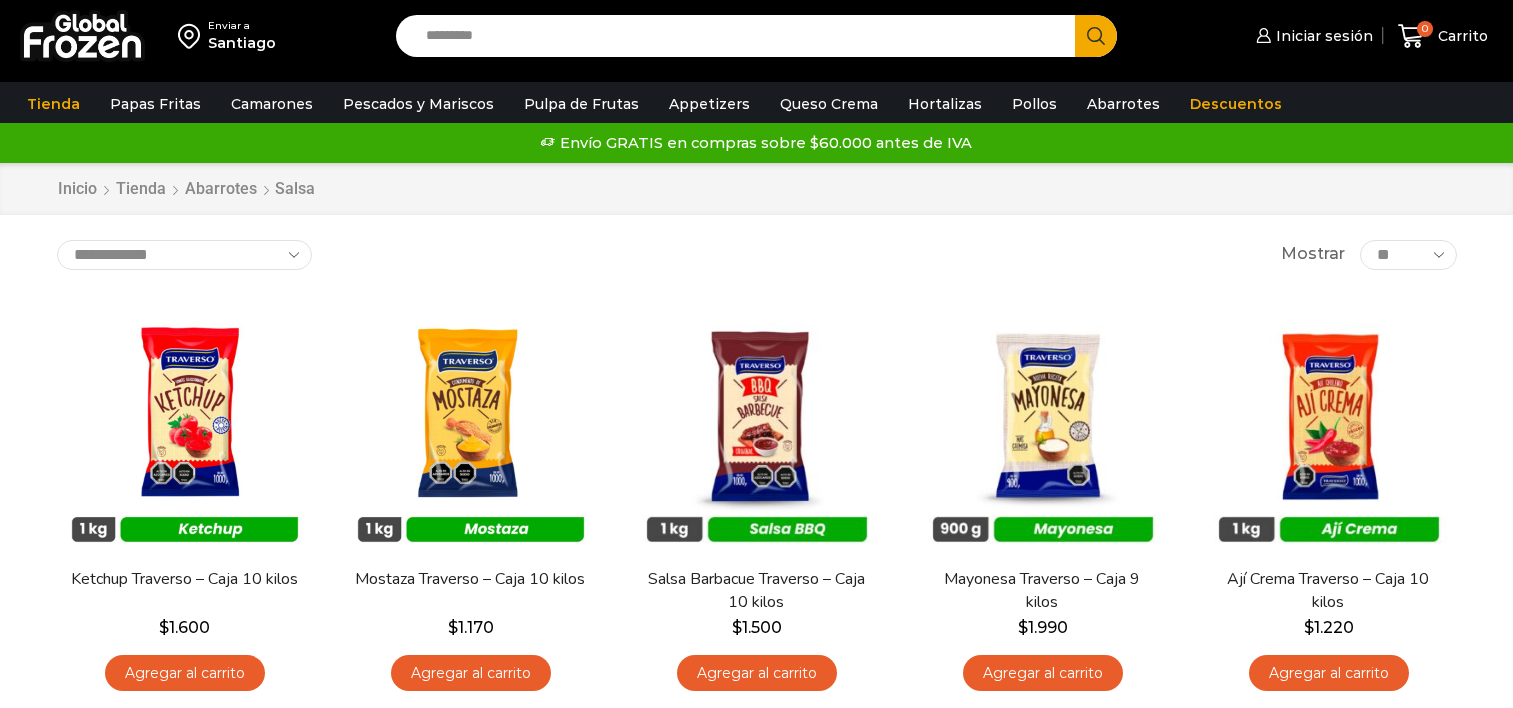 scroll, scrollTop: 0, scrollLeft: 0, axis: both 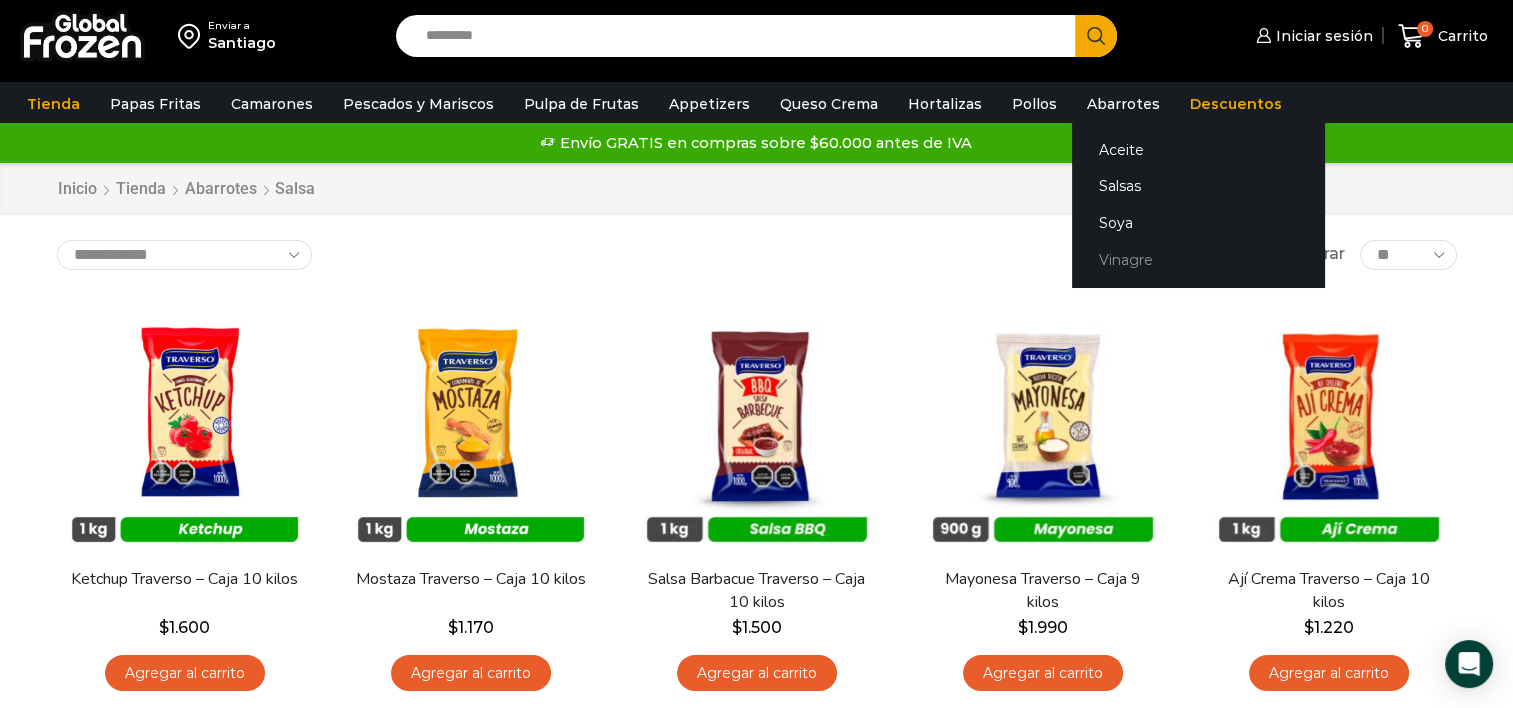 click on "Vinagre" at bounding box center (1198, 260) 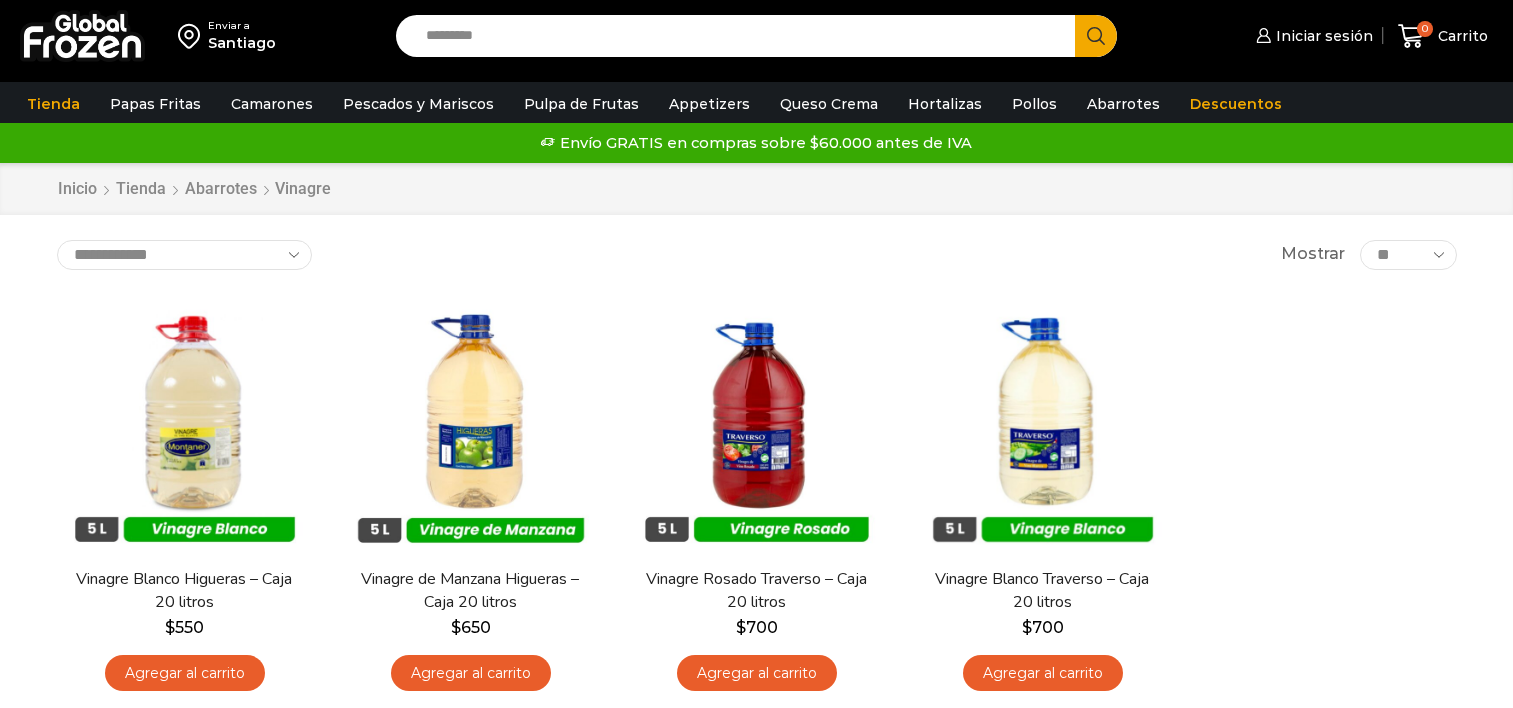 scroll, scrollTop: 0, scrollLeft: 0, axis: both 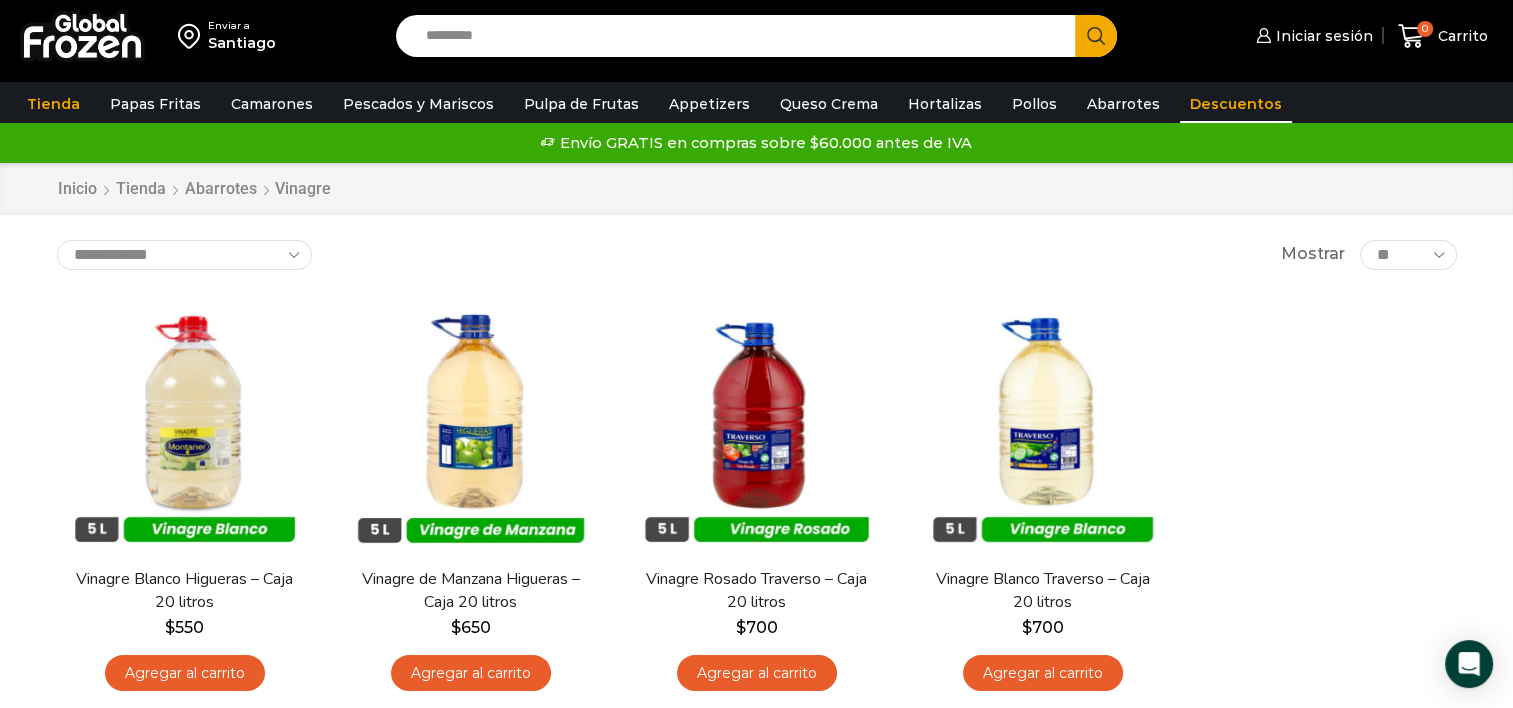 click on "Descuentos" at bounding box center (1236, 104) 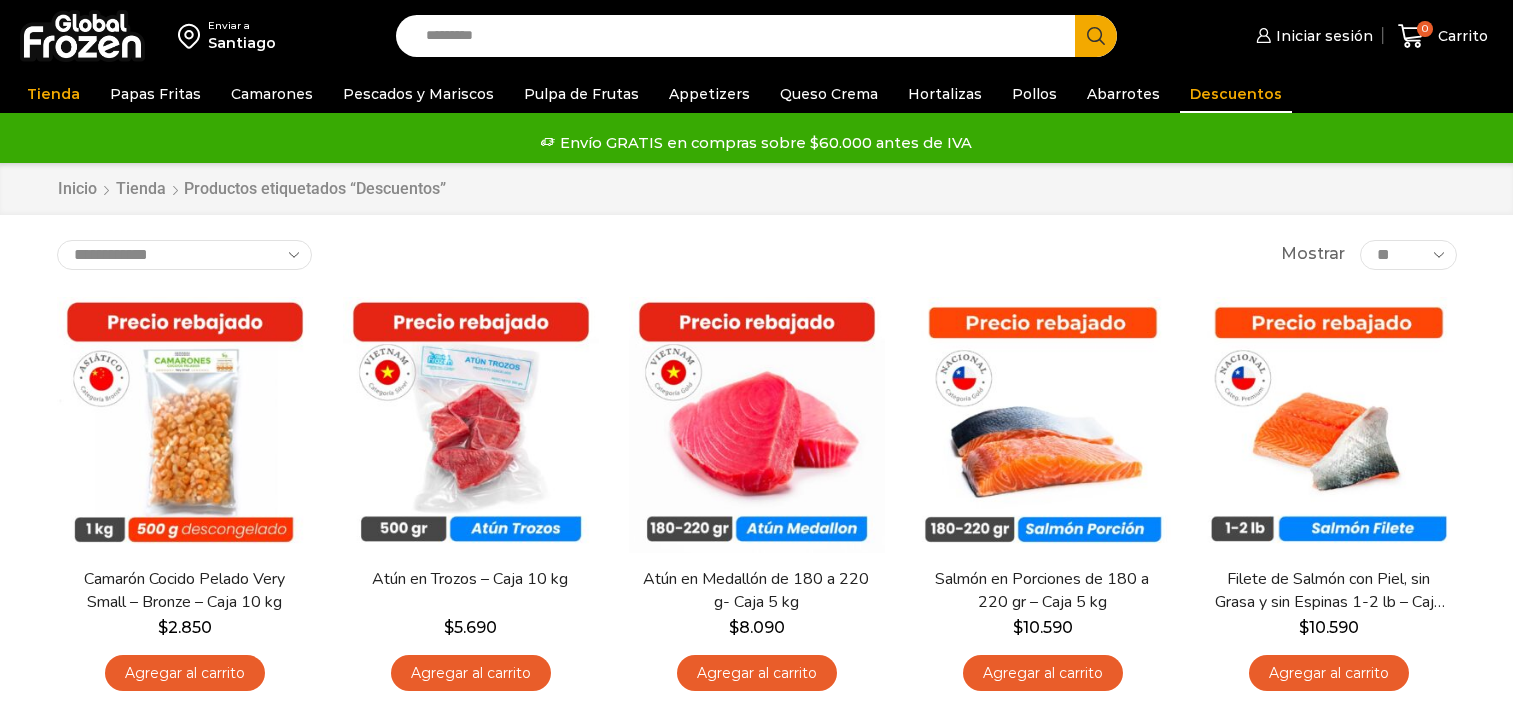 scroll, scrollTop: 0, scrollLeft: 0, axis: both 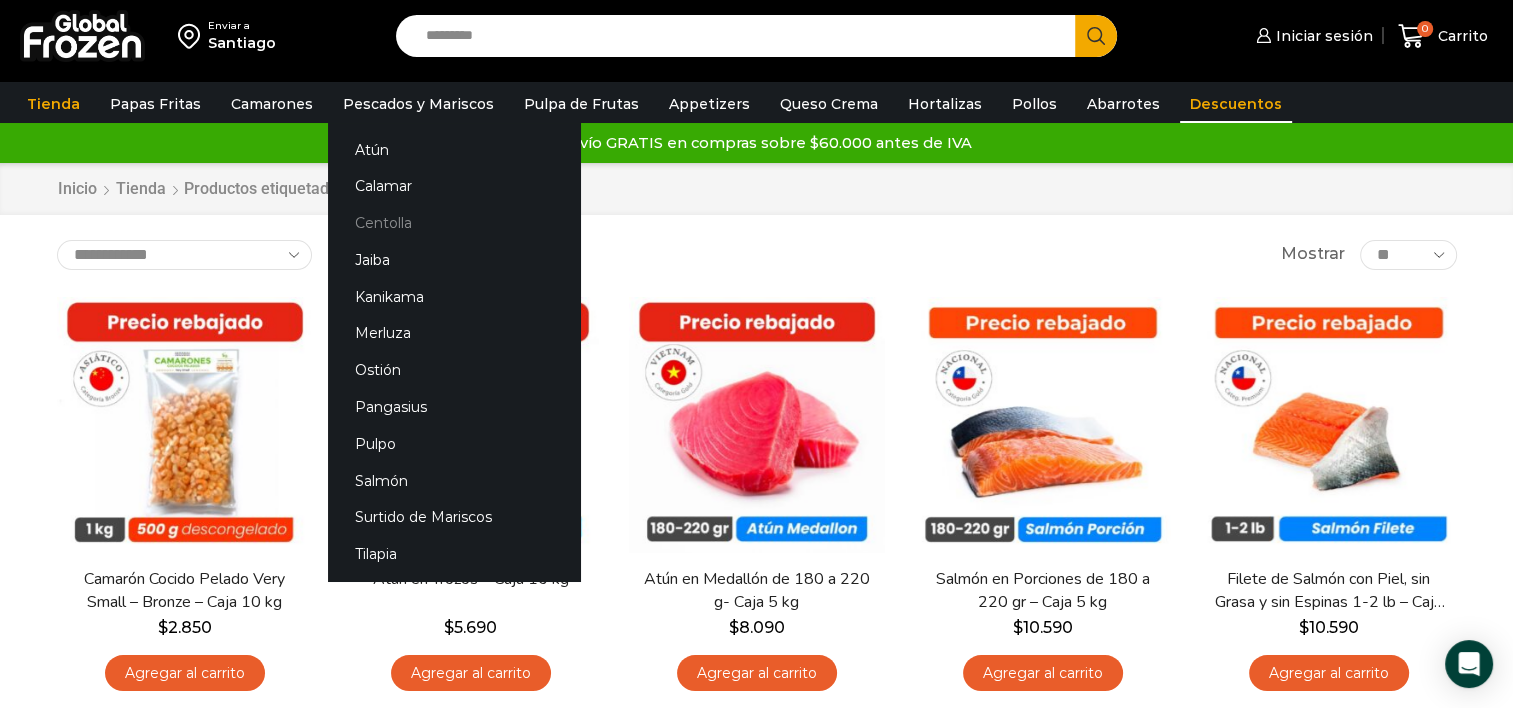 click on "Centolla" at bounding box center [454, 223] 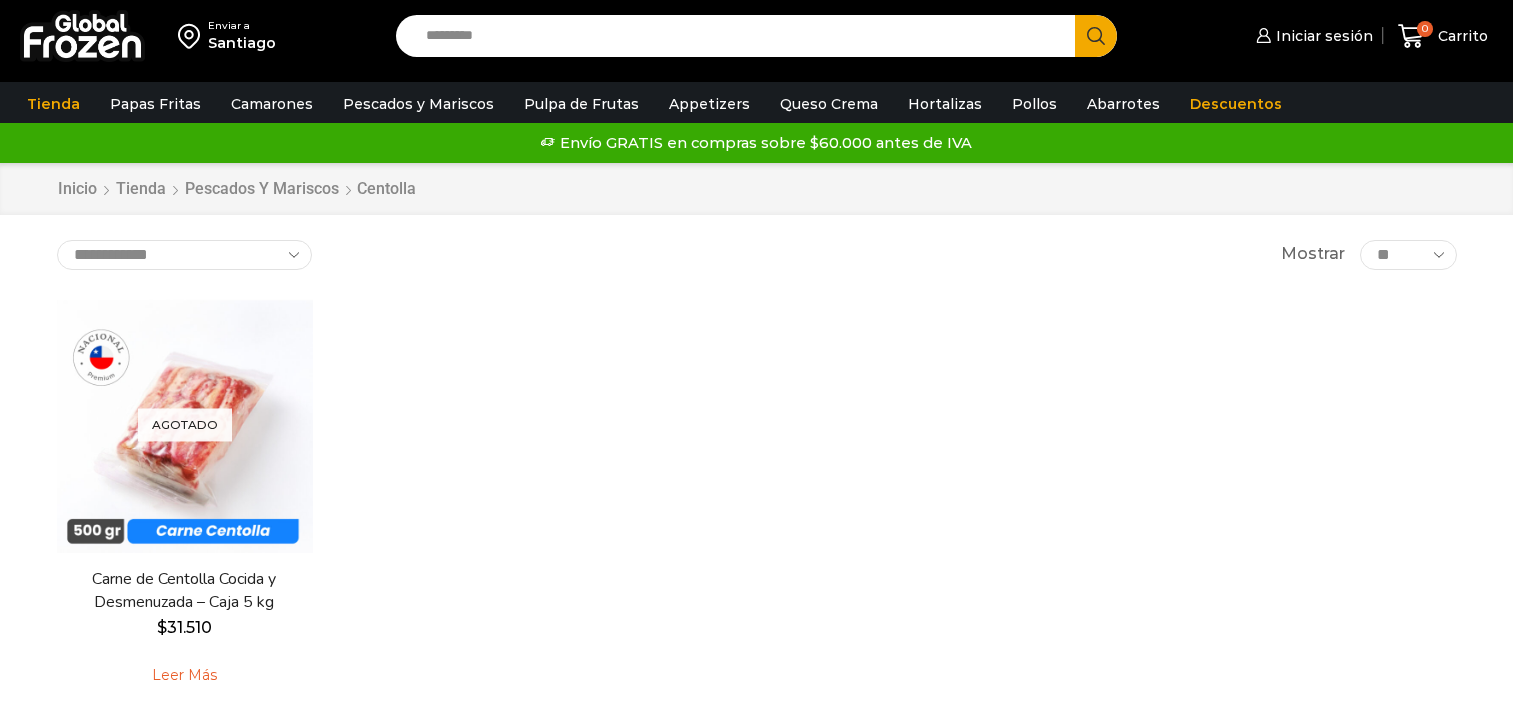 scroll, scrollTop: 0, scrollLeft: 0, axis: both 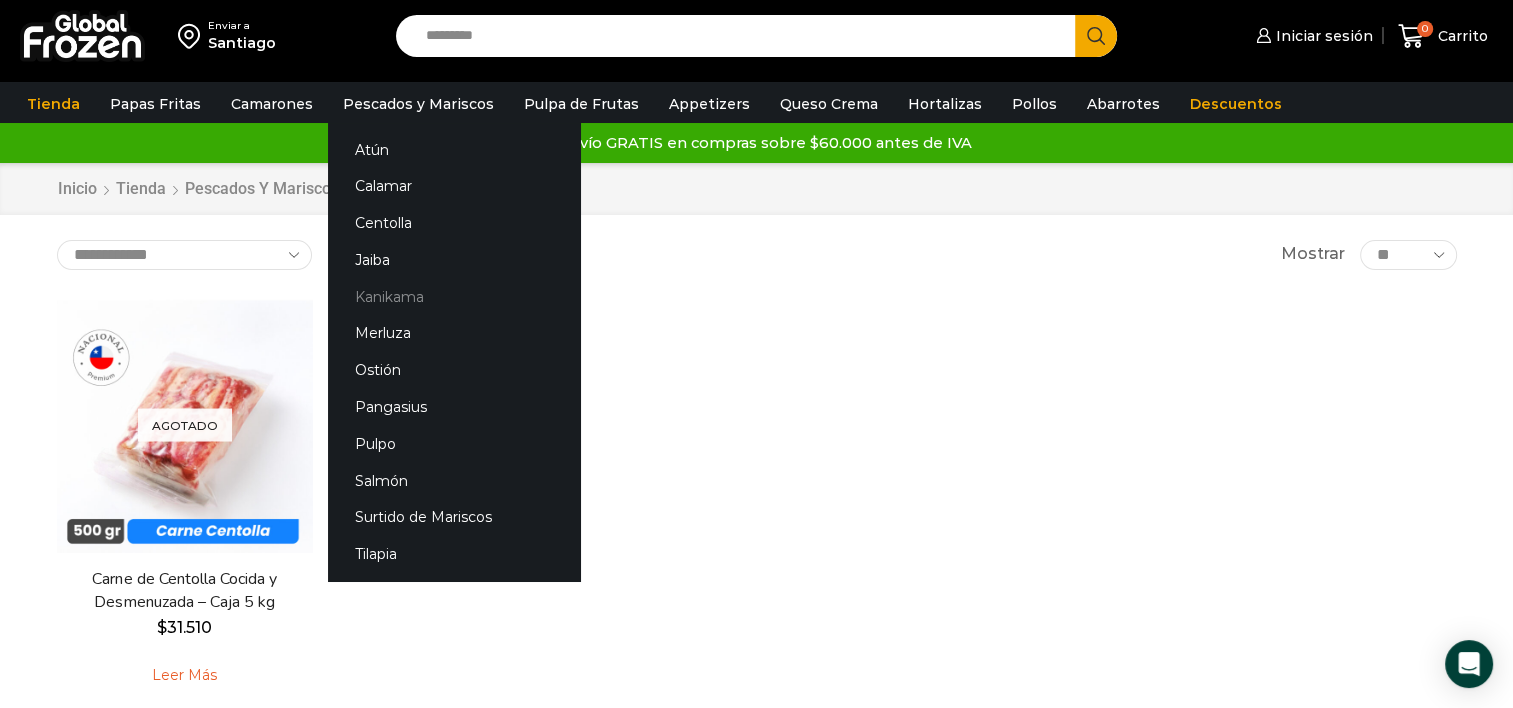click on "Kanikama" at bounding box center [454, 296] 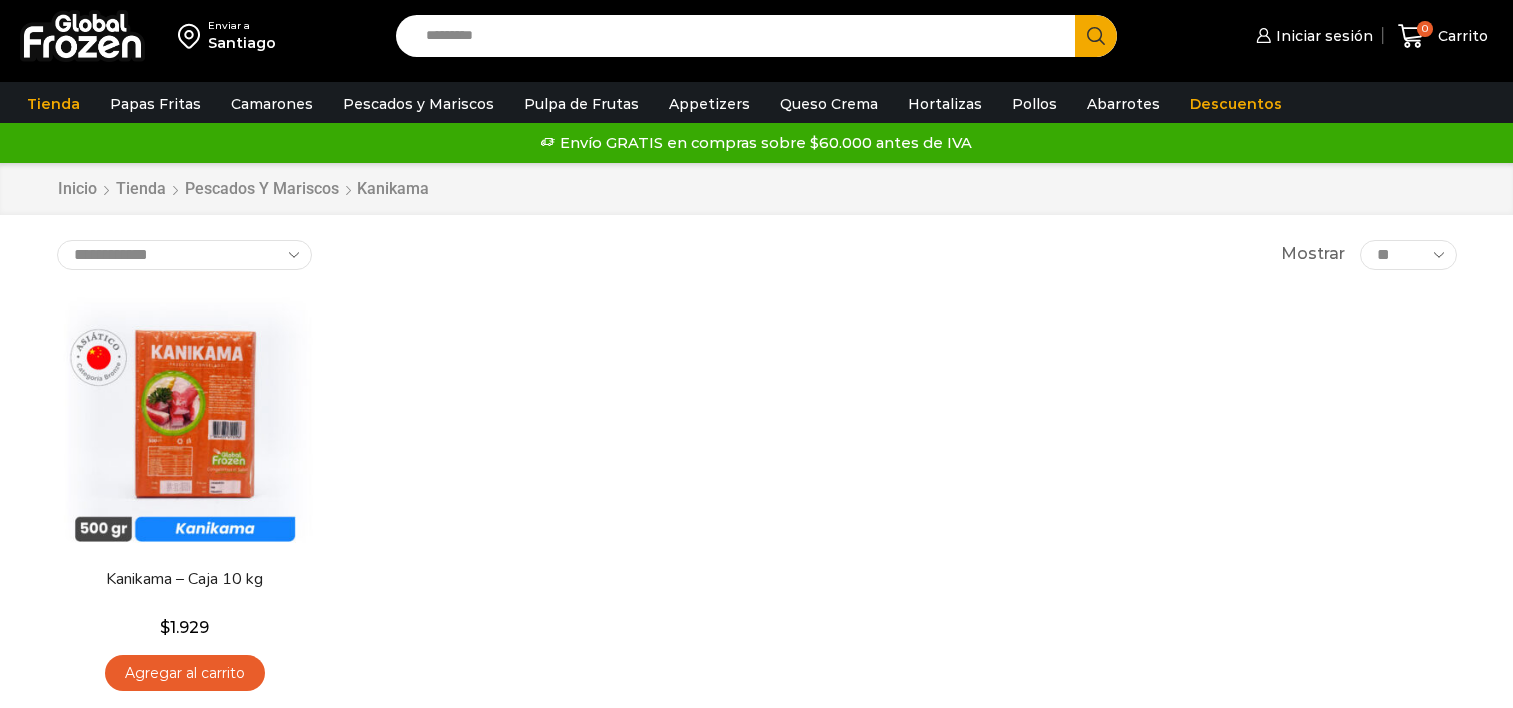 scroll, scrollTop: 0, scrollLeft: 0, axis: both 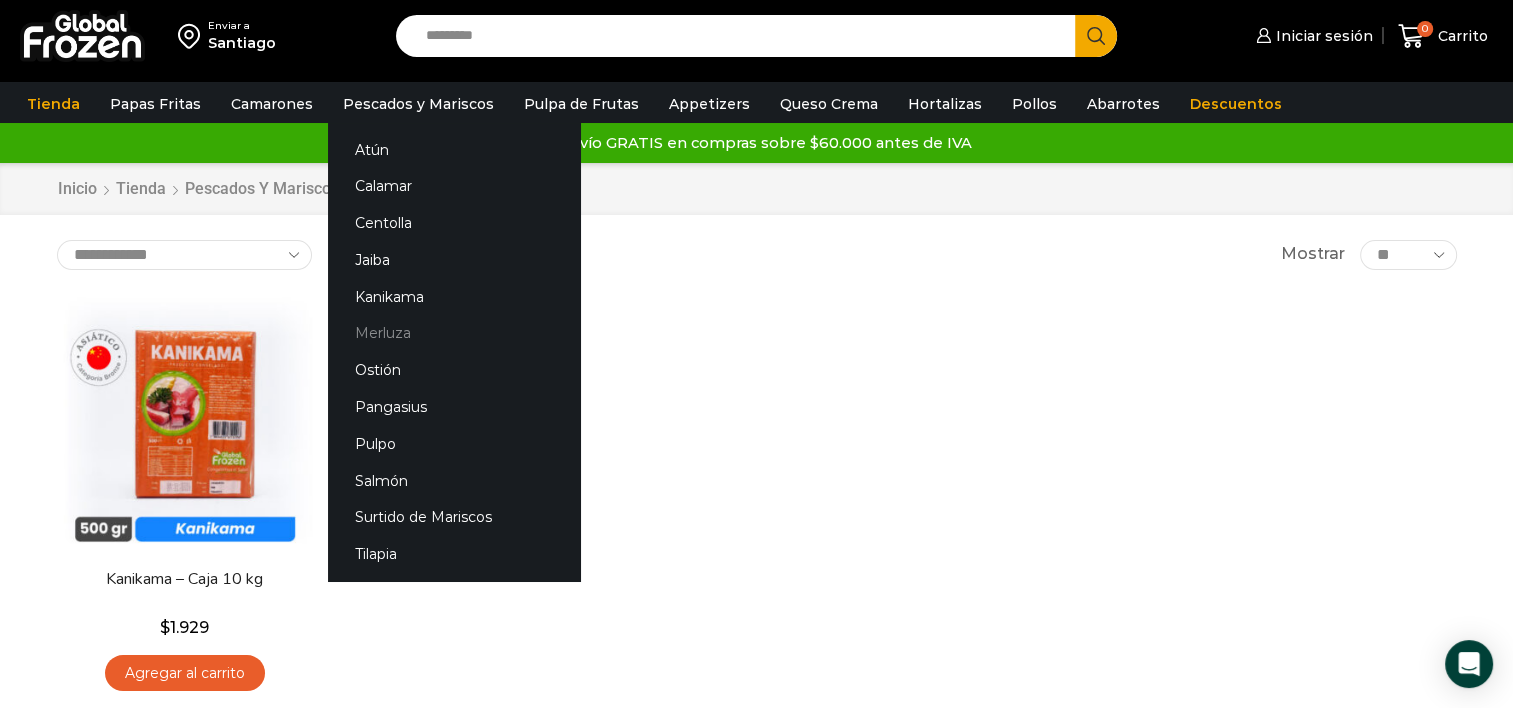 click on "Merluza" at bounding box center (454, 333) 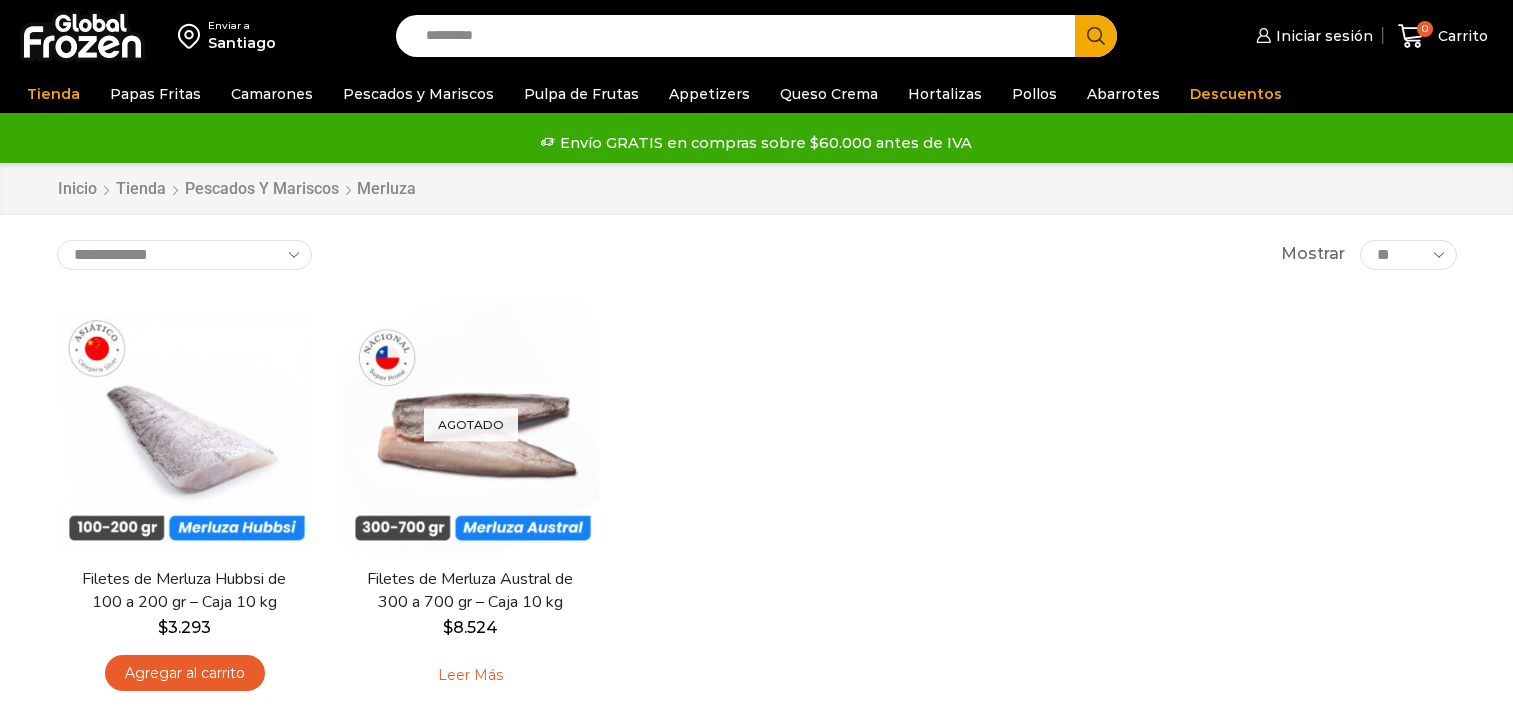 scroll, scrollTop: 0, scrollLeft: 0, axis: both 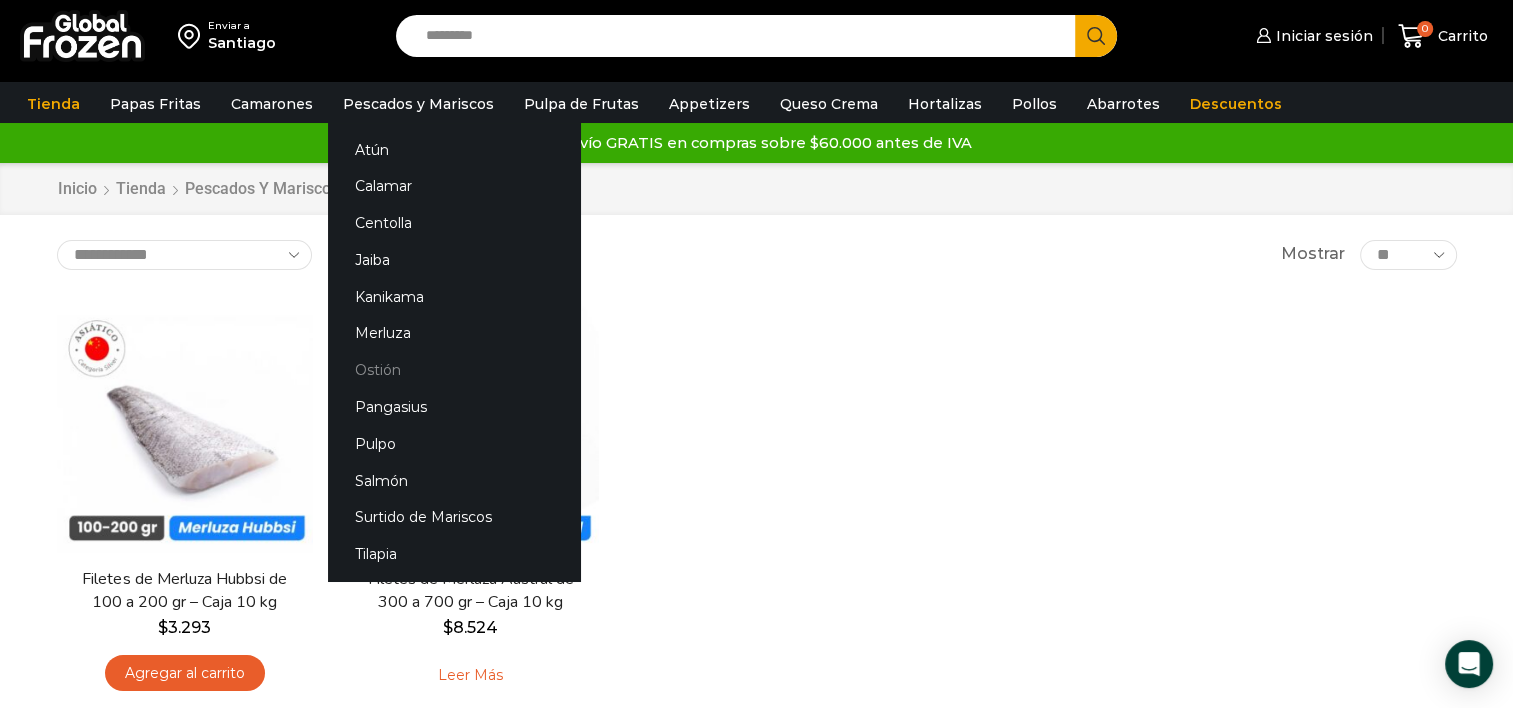 click on "Ostión" at bounding box center [454, 370] 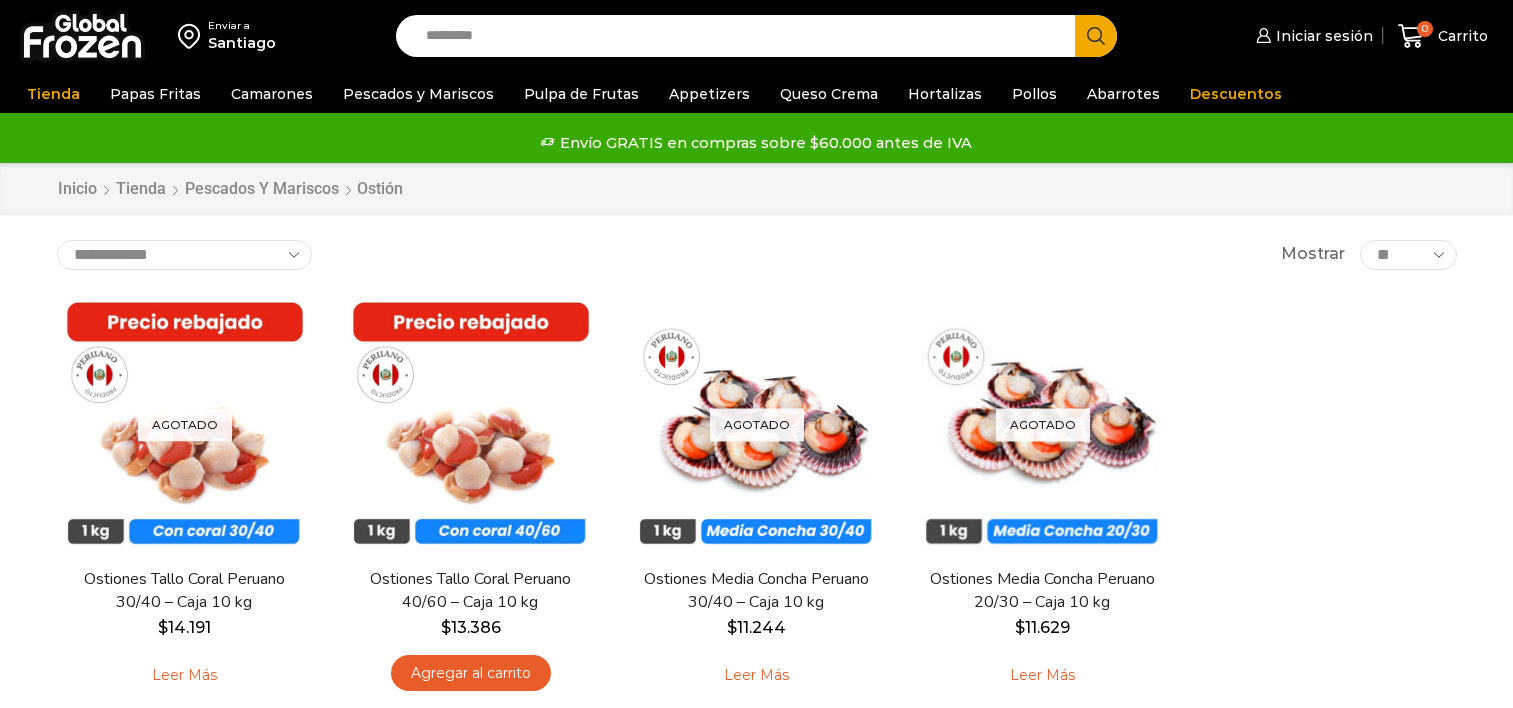 scroll, scrollTop: 0, scrollLeft: 0, axis: both 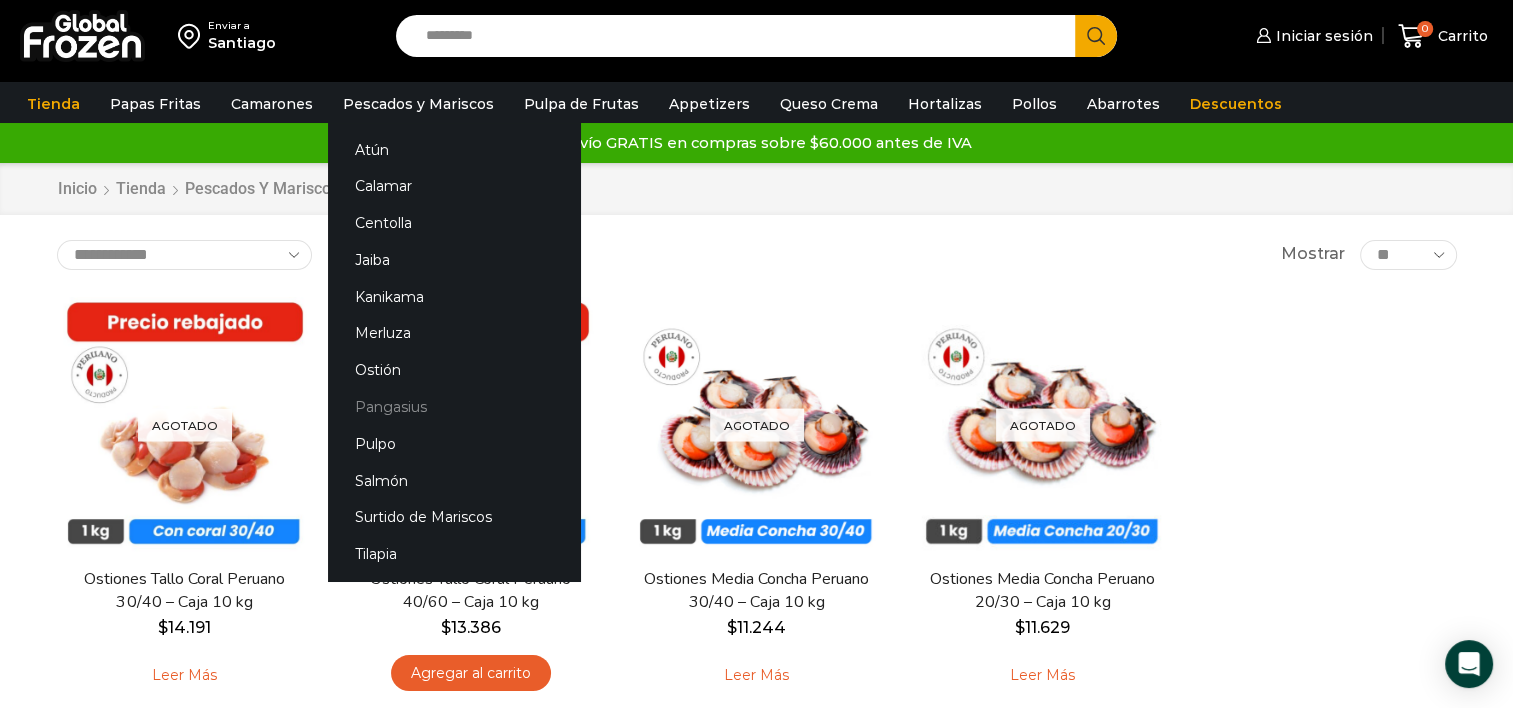 click on "Pangasius" at bounding box center (454, 407) 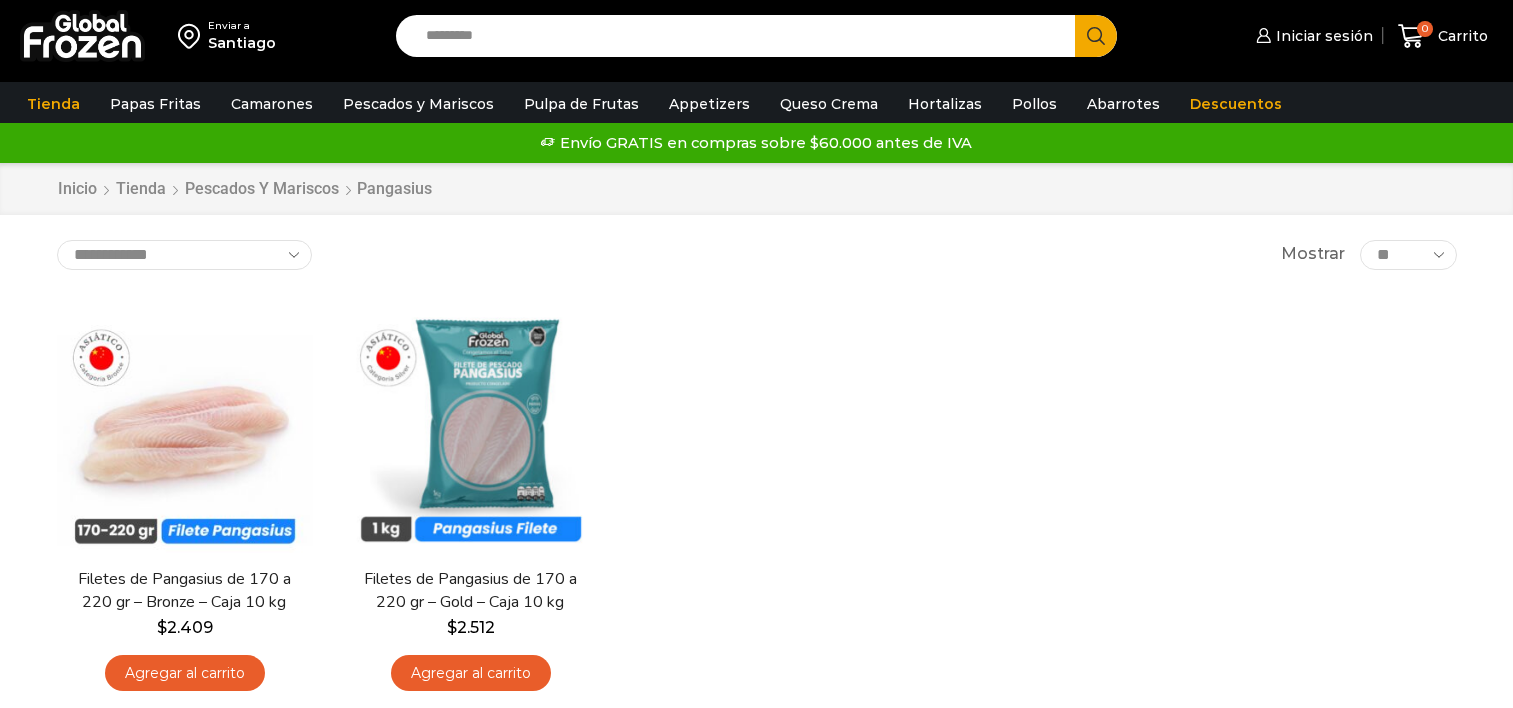 scroll, scrollTop: 0, scrollLeft: 0, axis: both 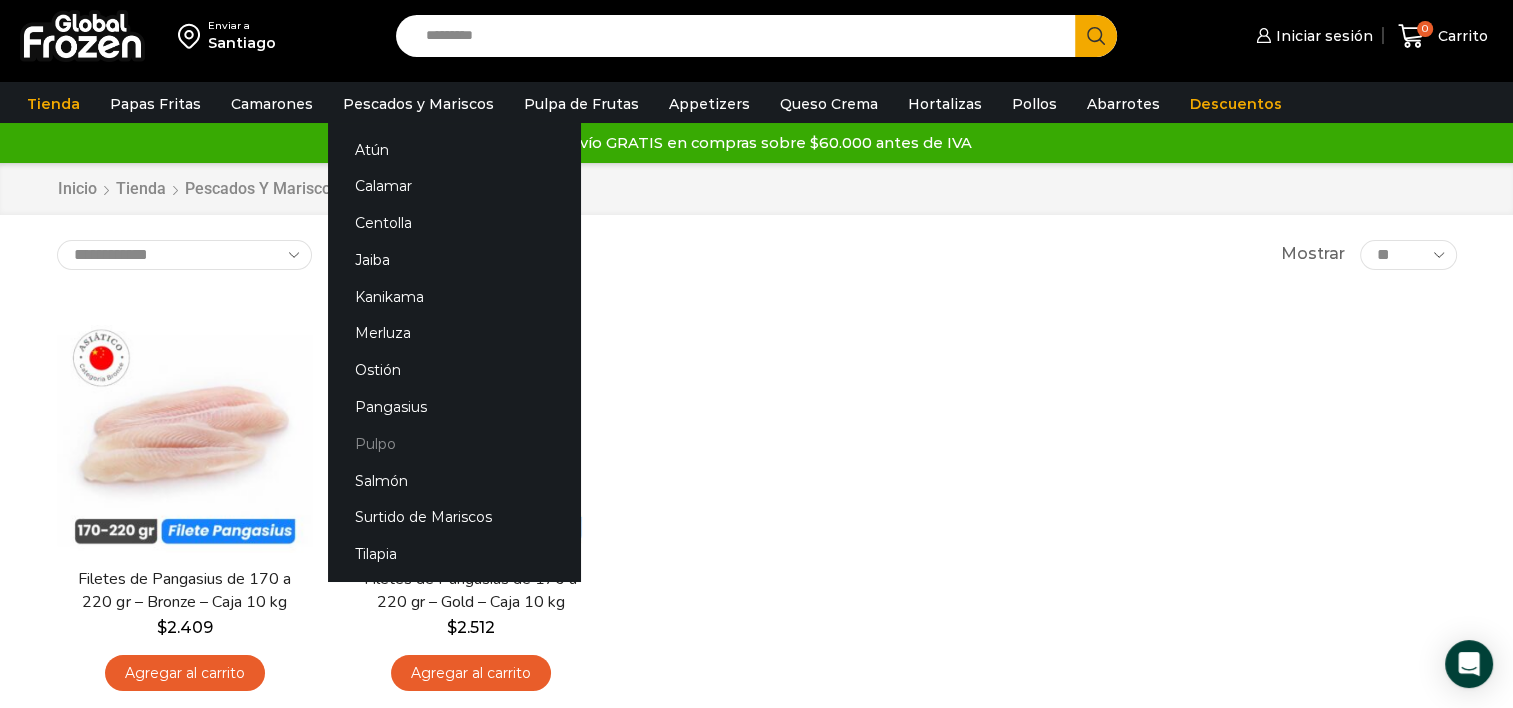 click on "Pulpo" at bounding box center [454, 443] 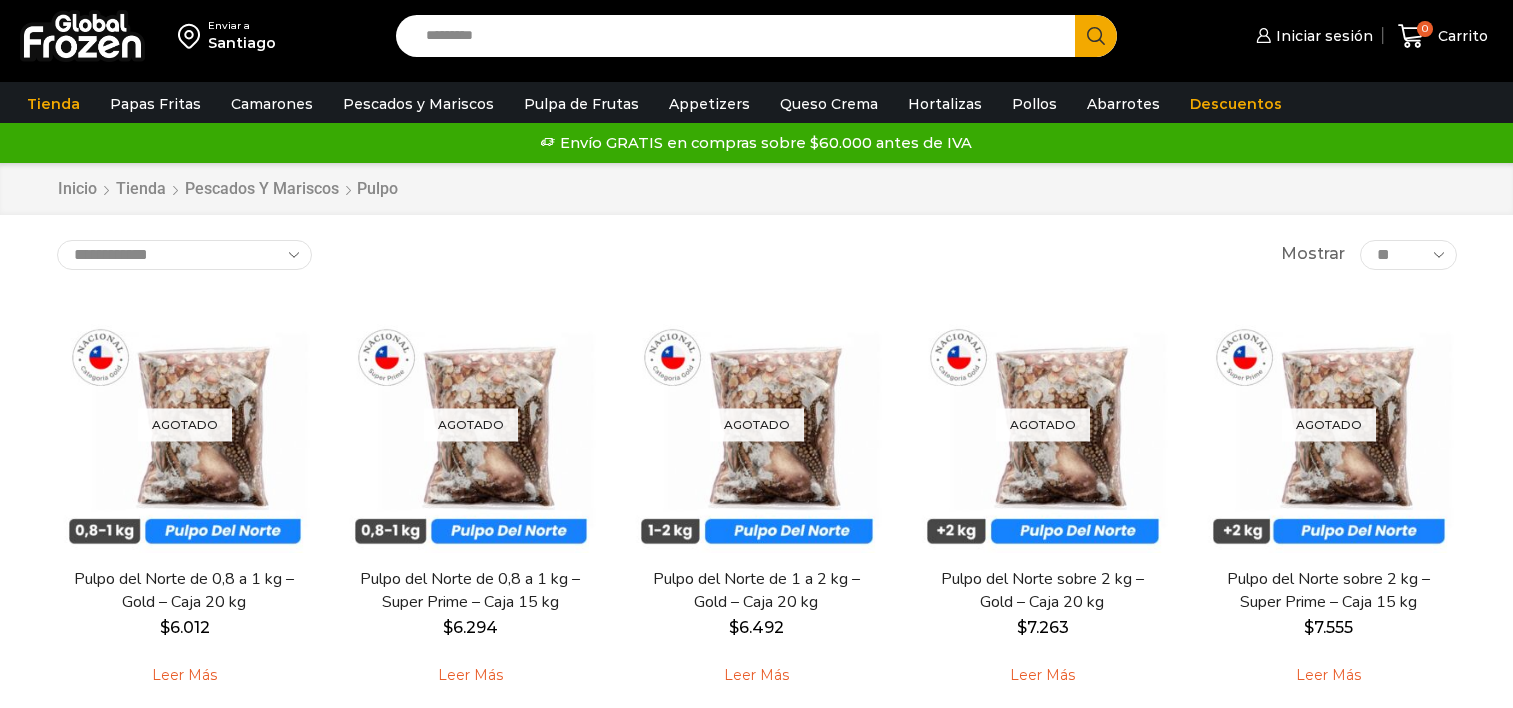 scroll, scrollTop: 0, scrollLeft: 0, axis: both 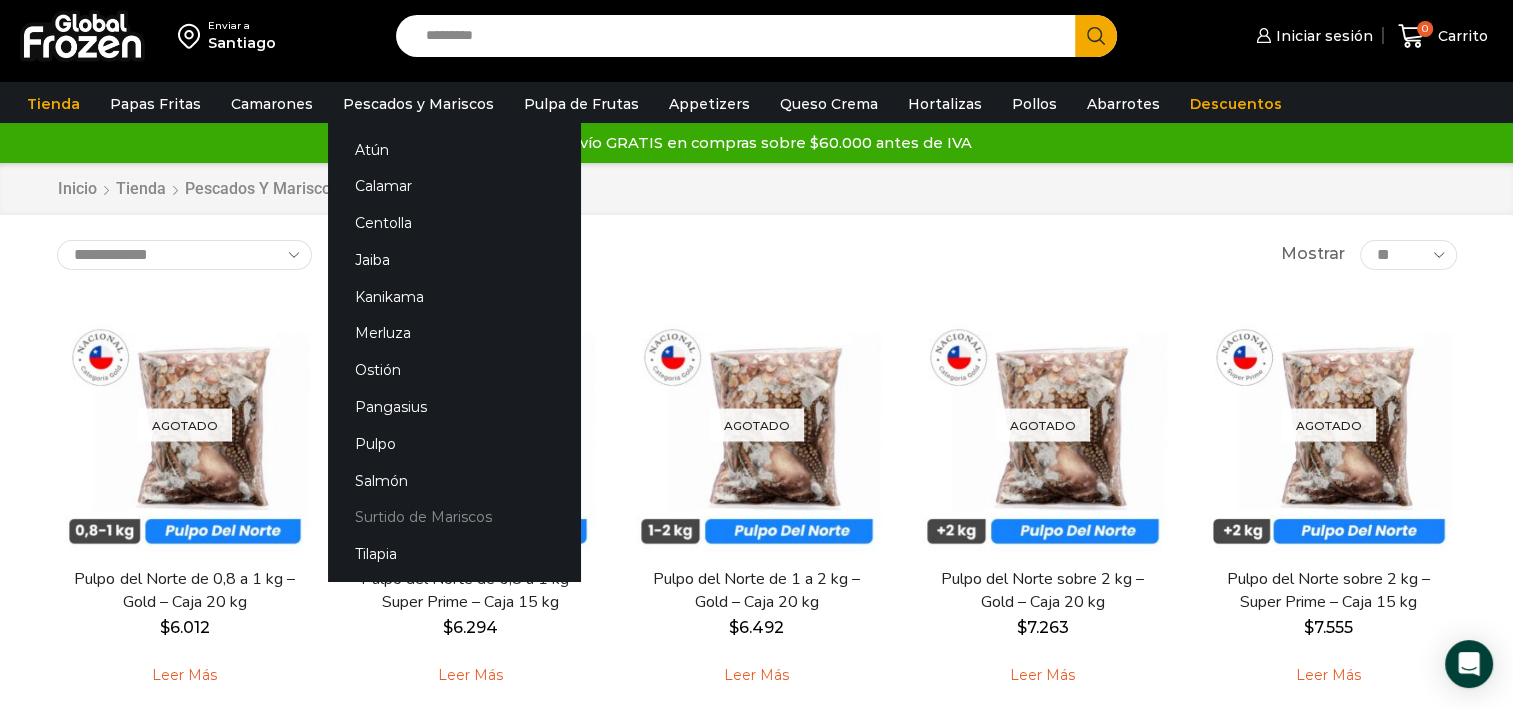 click on "Surtido de Mariscos" at bounding box center [454, 517] 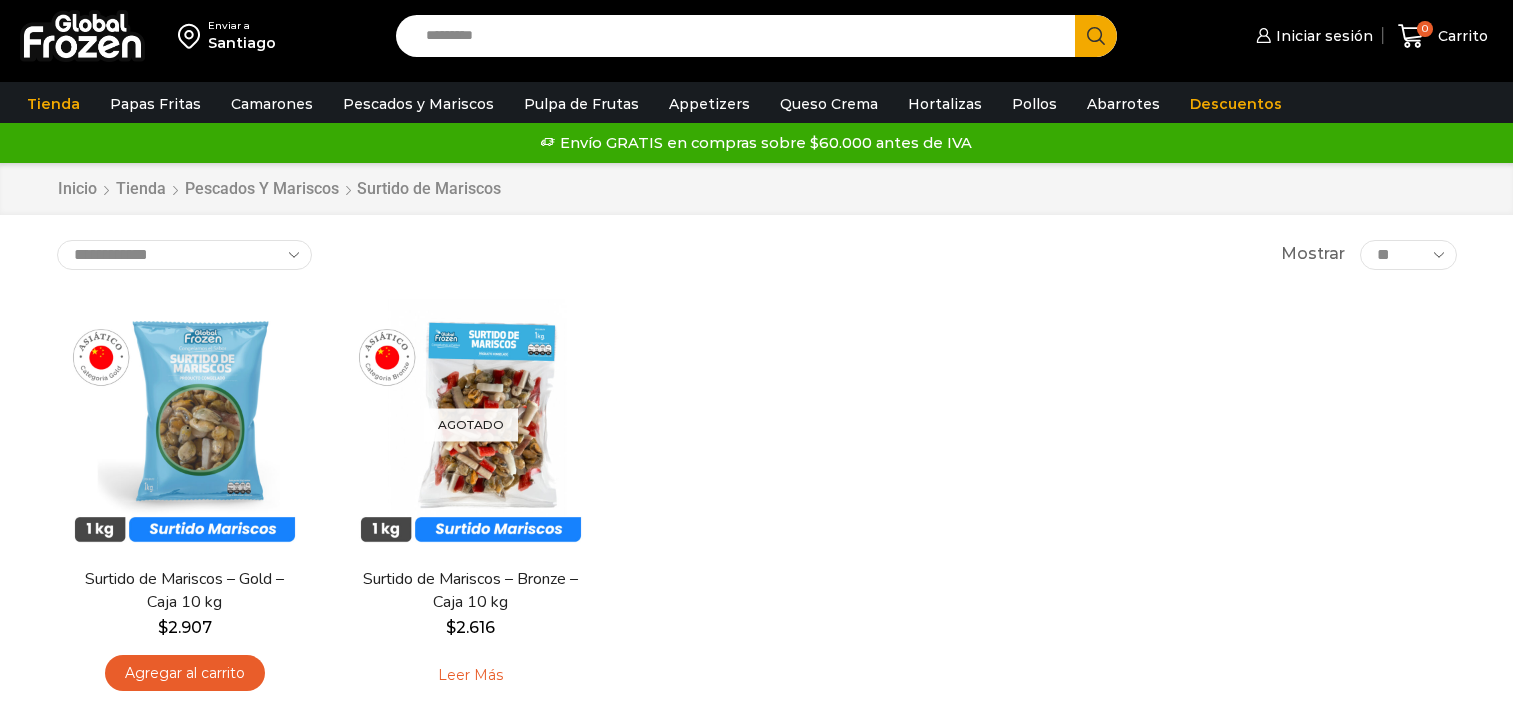 scroll, scrollTop: 0, scrollLeft: 0, axis: both 